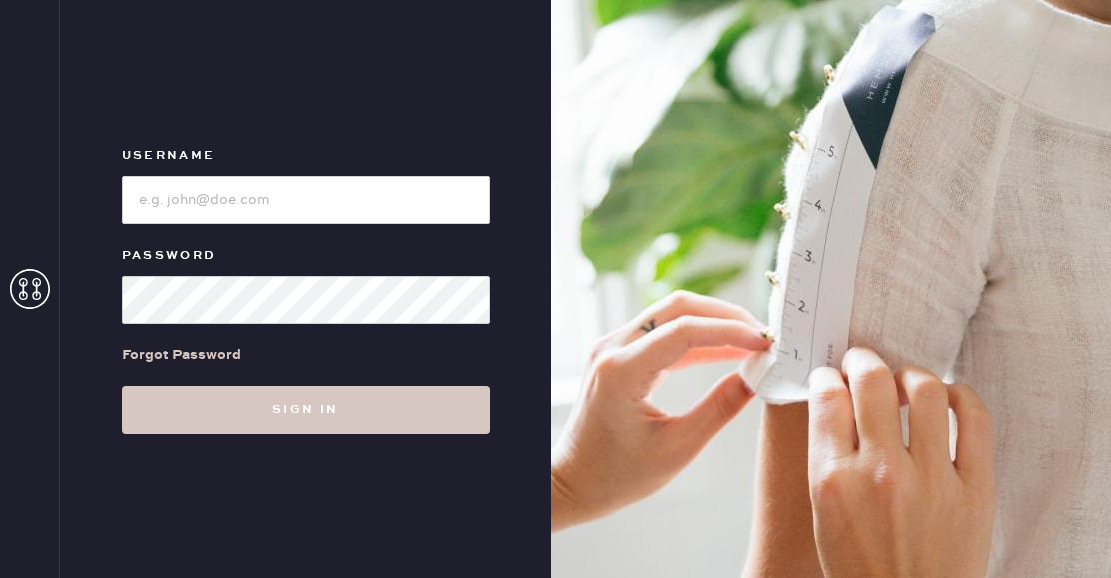 scroll, scrollTop: 0, scrollLeft: 0, axis: both 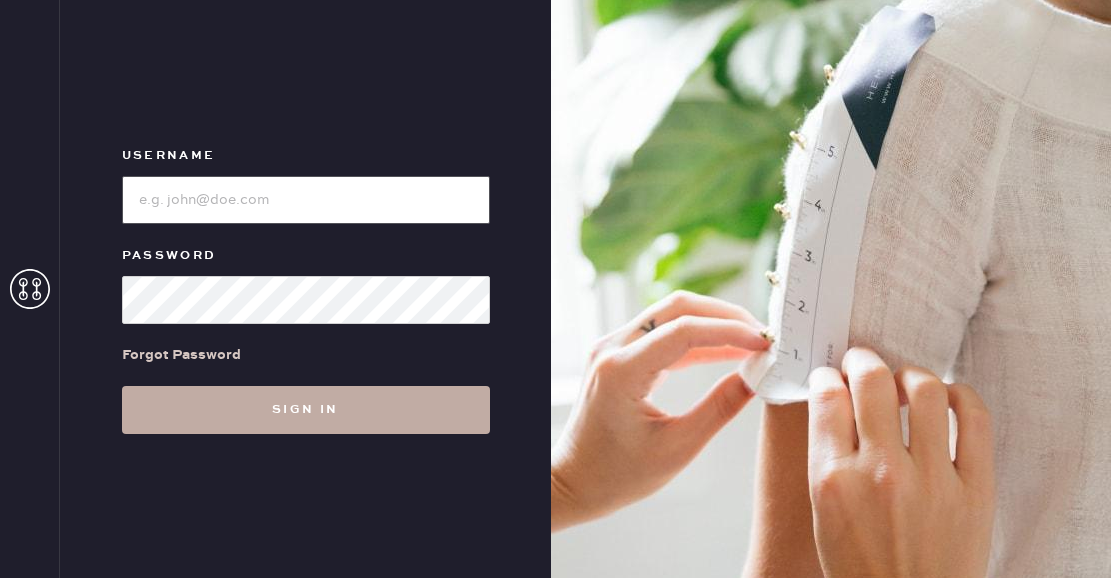 type on "reformationfillmore" 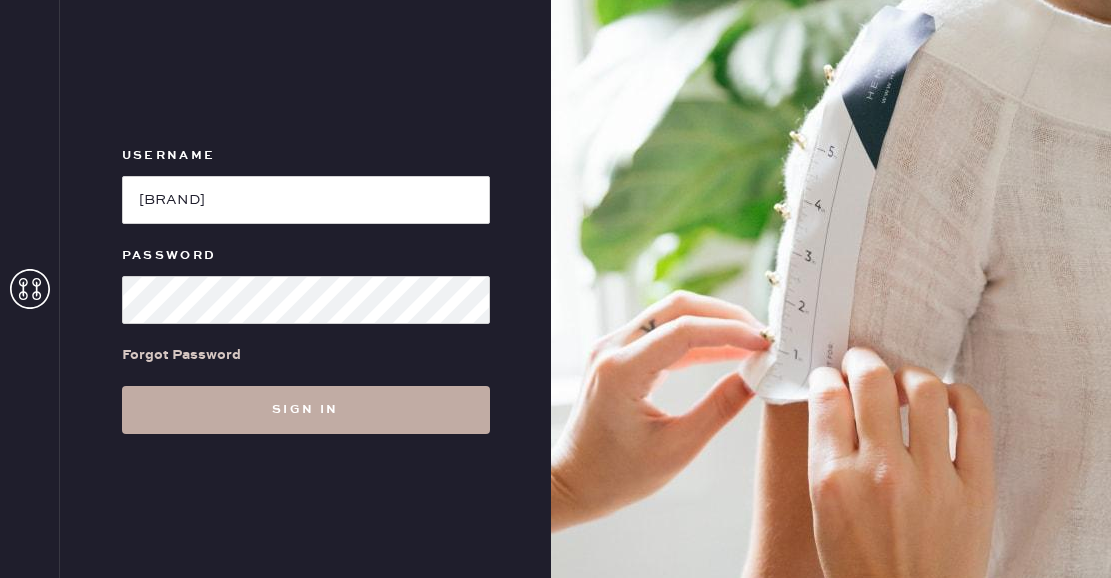 click on "Sign in" at bounding box center (306, 410) 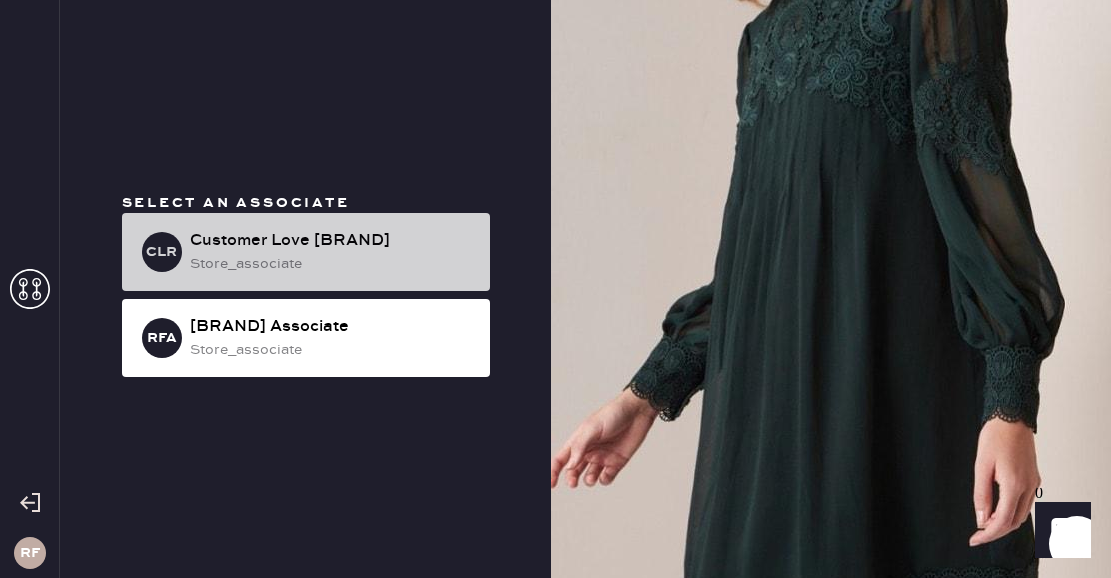 click on "Customer Love Reformation" at bounding box center (332, 241) 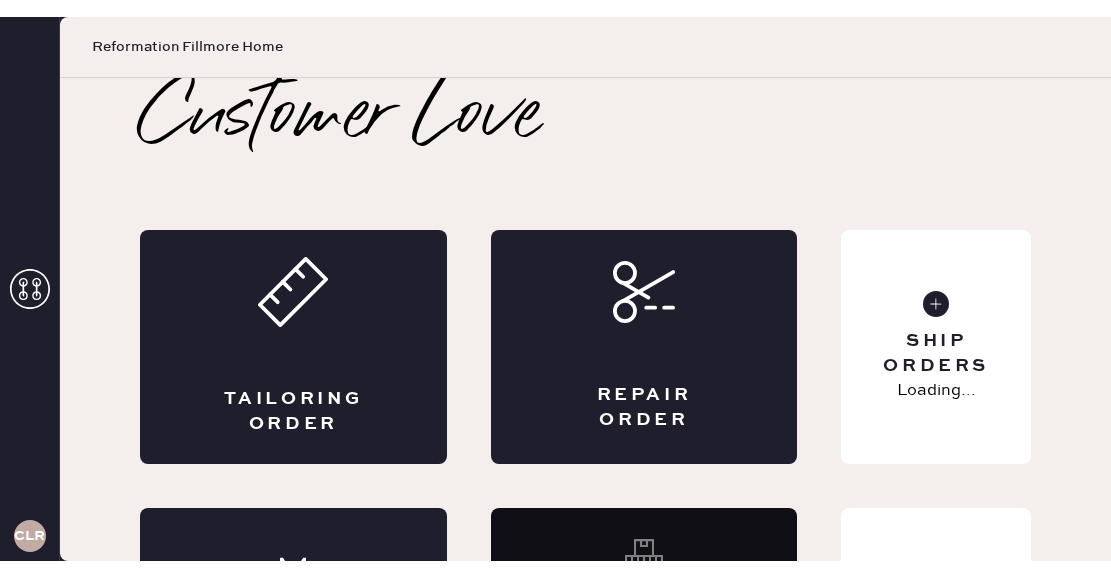 scroll, scrollTop: 0, scrollLeft: 0, axis: both 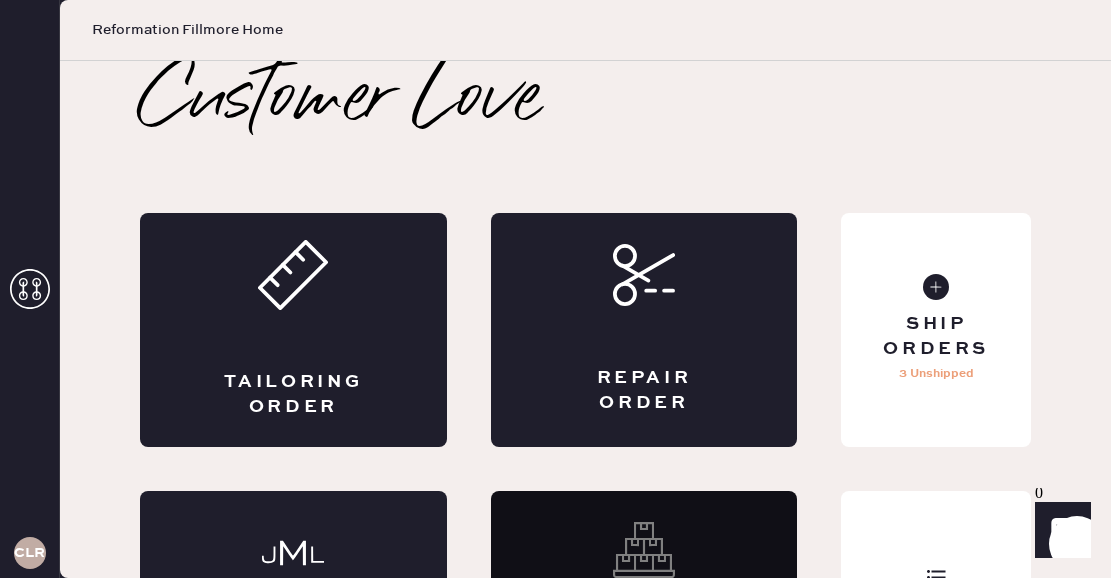 click 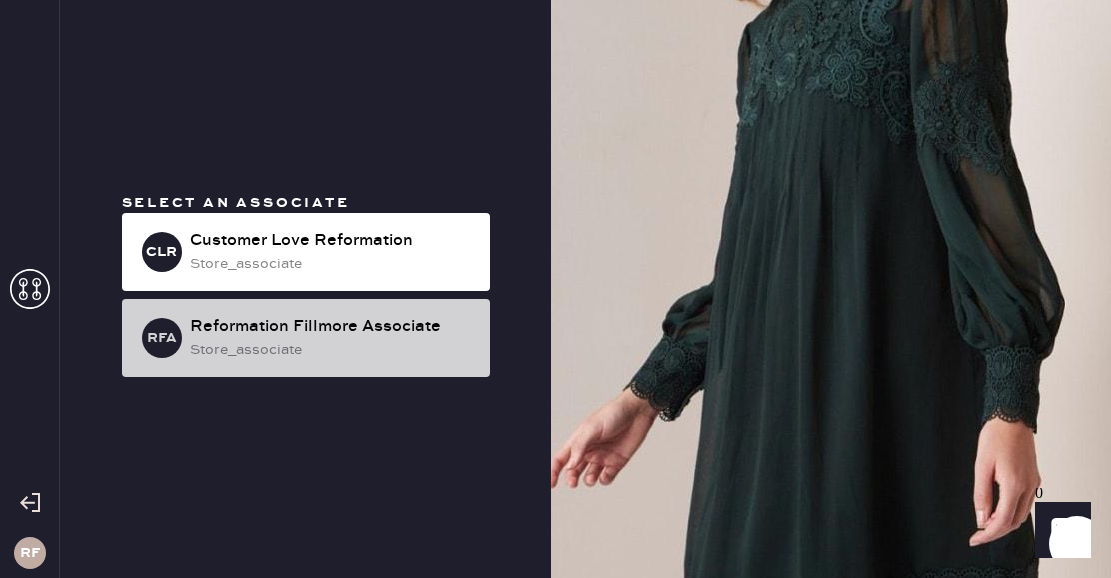 click on "RFA Reformation Fillmore Associate store_associate" at bounding box center [306, 338] 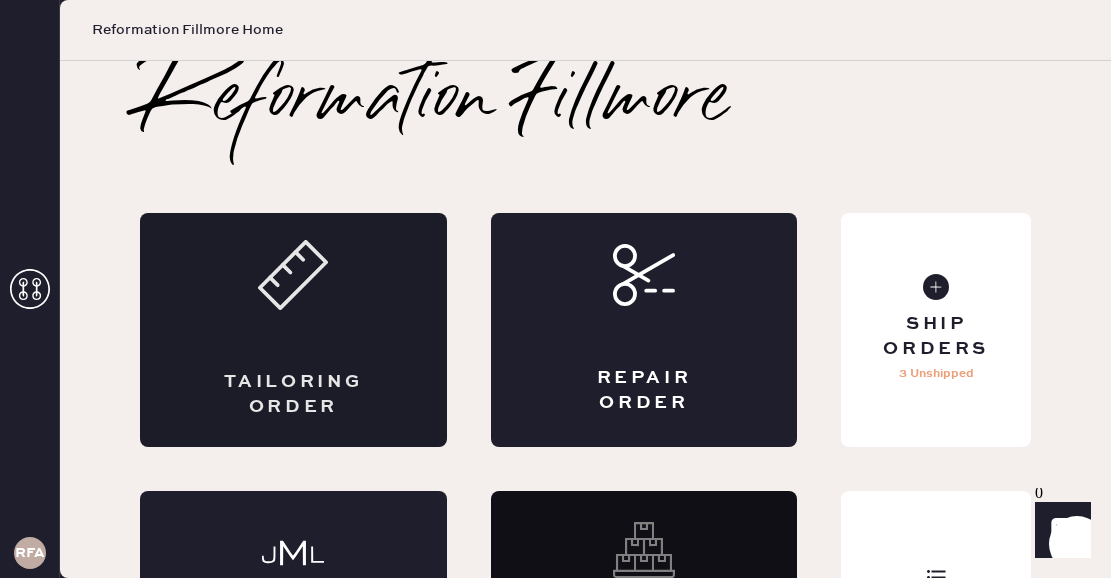 click on "Tailoring Order" at bounding box center [293, 330] 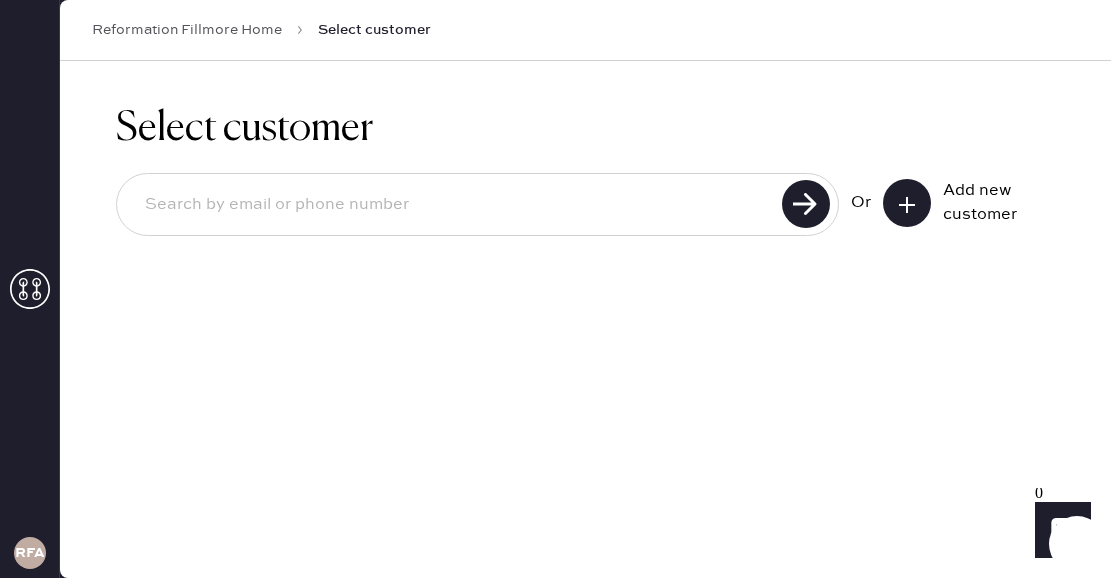click at bounding box center [452, 205] 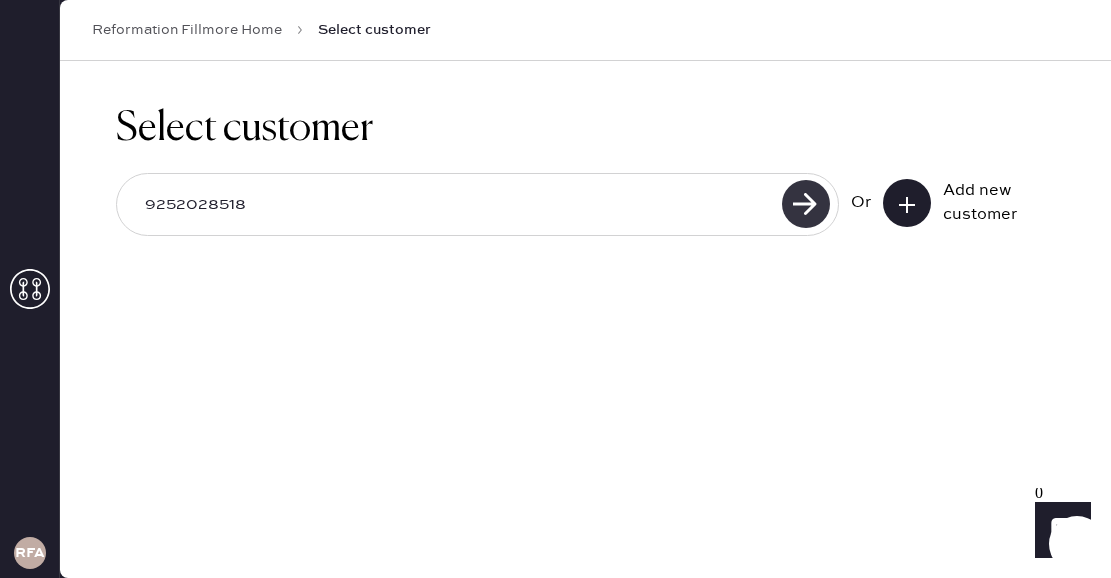 type on "9252028518" 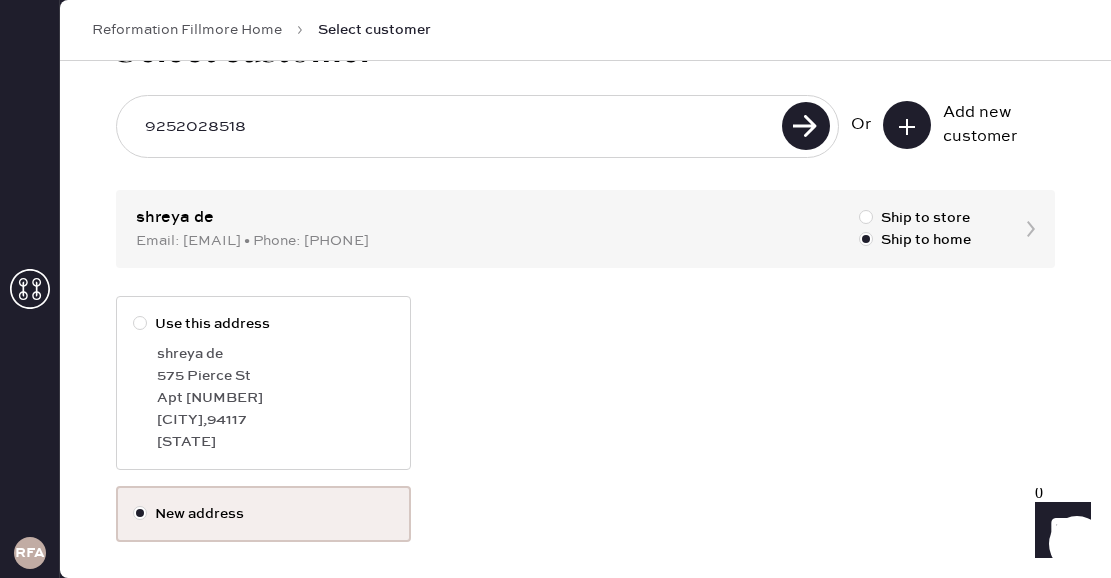 scroll, scrollTop: 105, scrollLeft: 0, axis: vertical 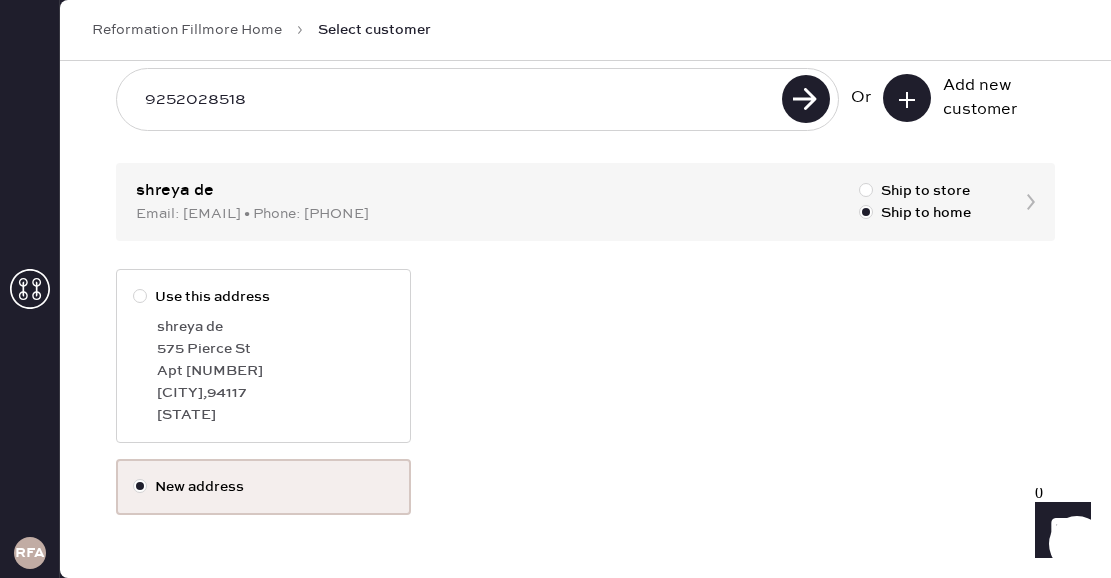 click at bounding box center [140, 296] 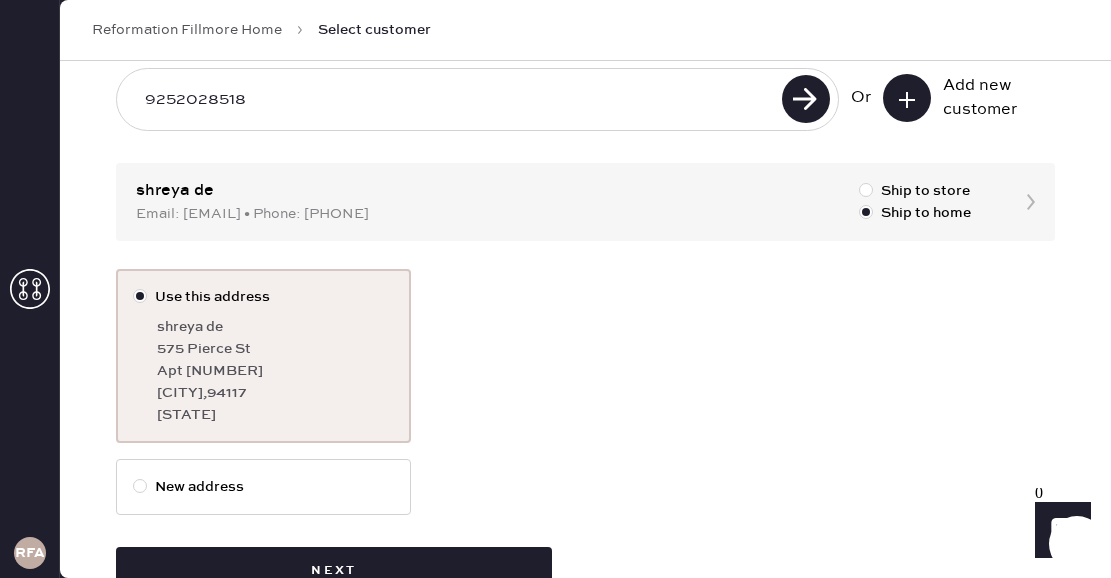 scroll, scrollTop: 166, scrollLeft: 0, axis: vertical 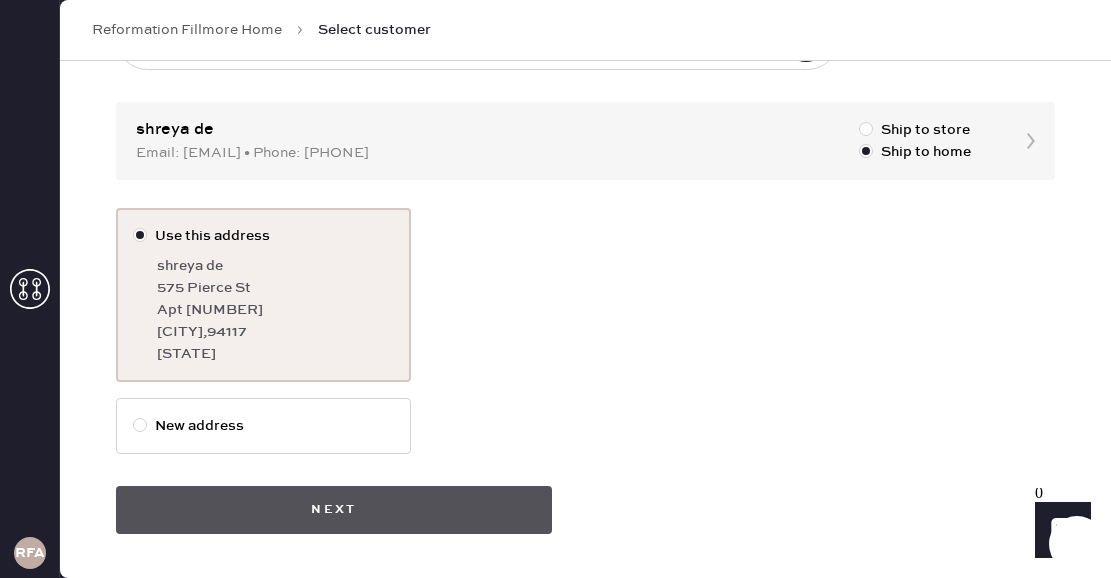 click on "Next" at bounding box center [334, 510] 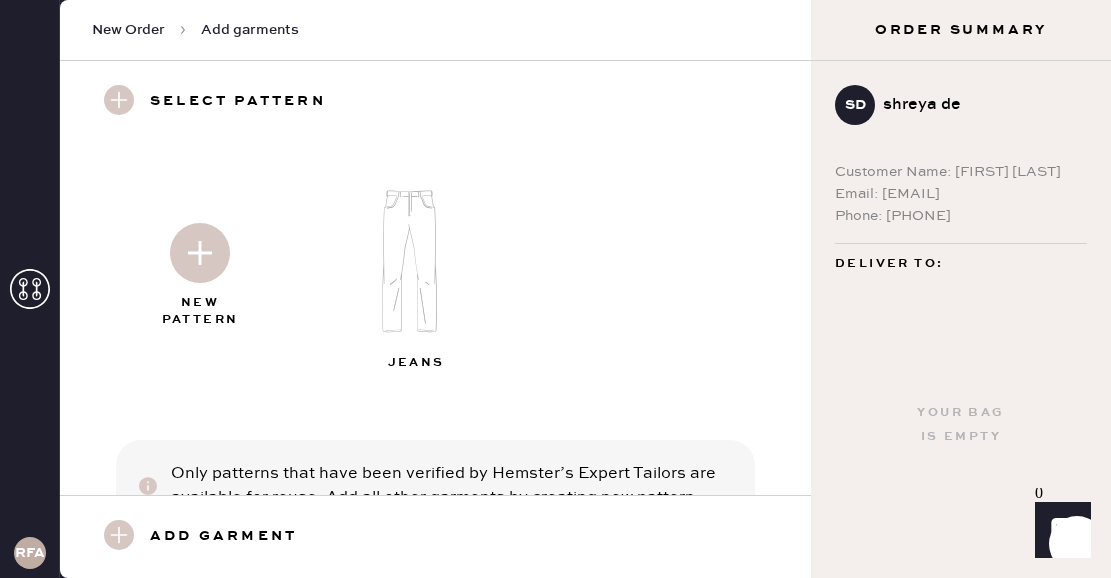 click at bounding box center (200, 253) 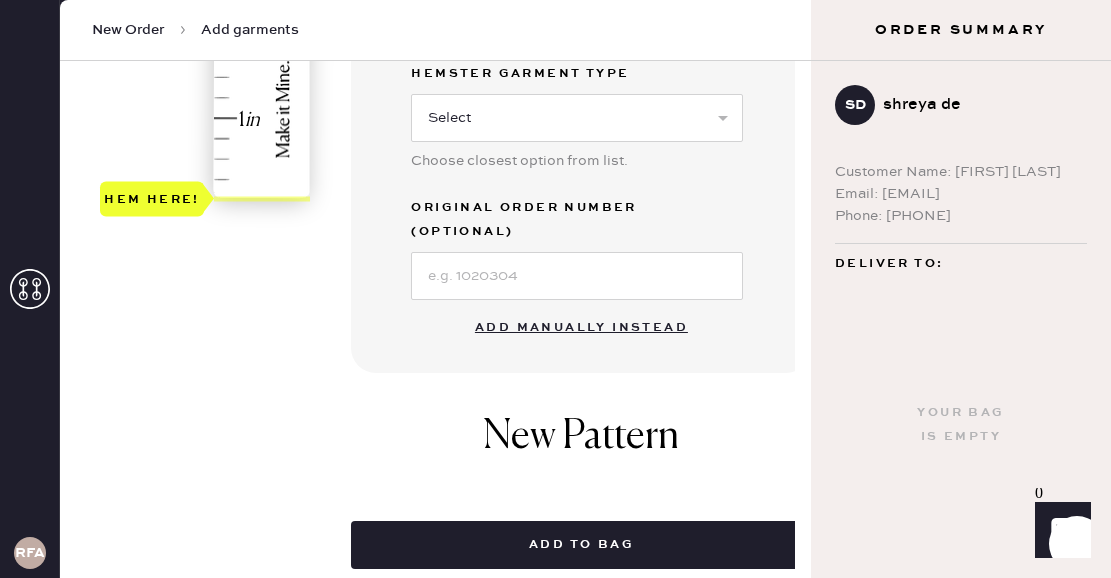 scroll, scrollTop: 676, scrollLeft: 0, axis: vertical 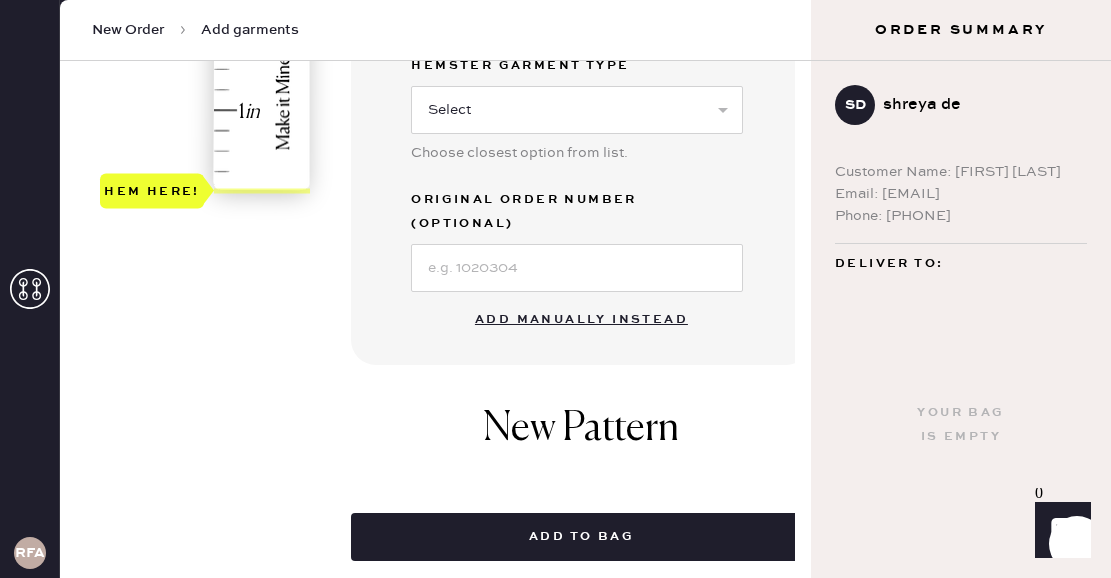 click on "Add manually instead" at bounding box center (581, 320) 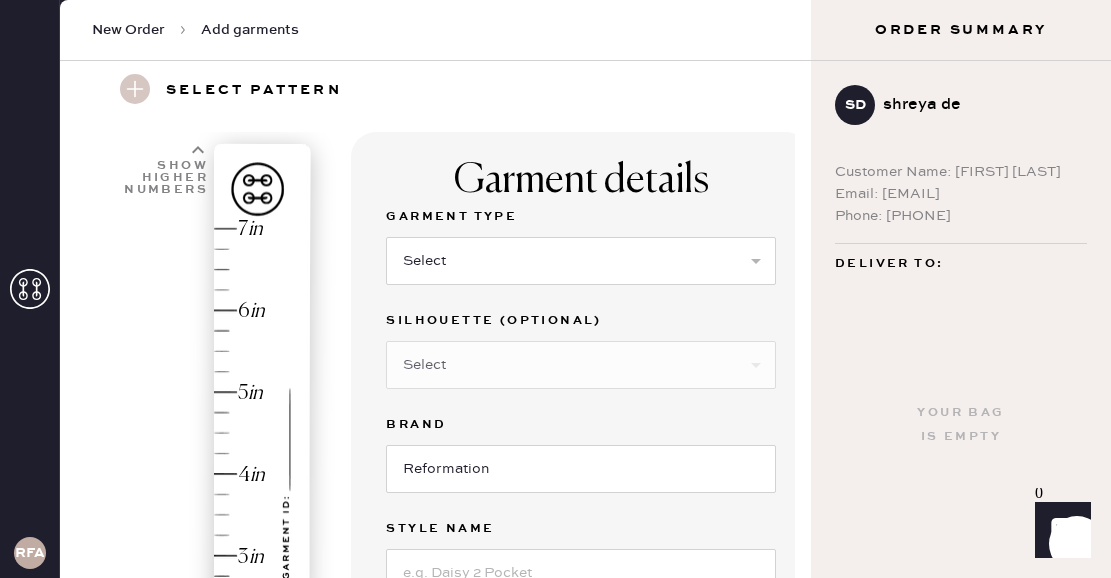 scroll, scrollTop: 11, scrollLeft: 0, axis: vertical 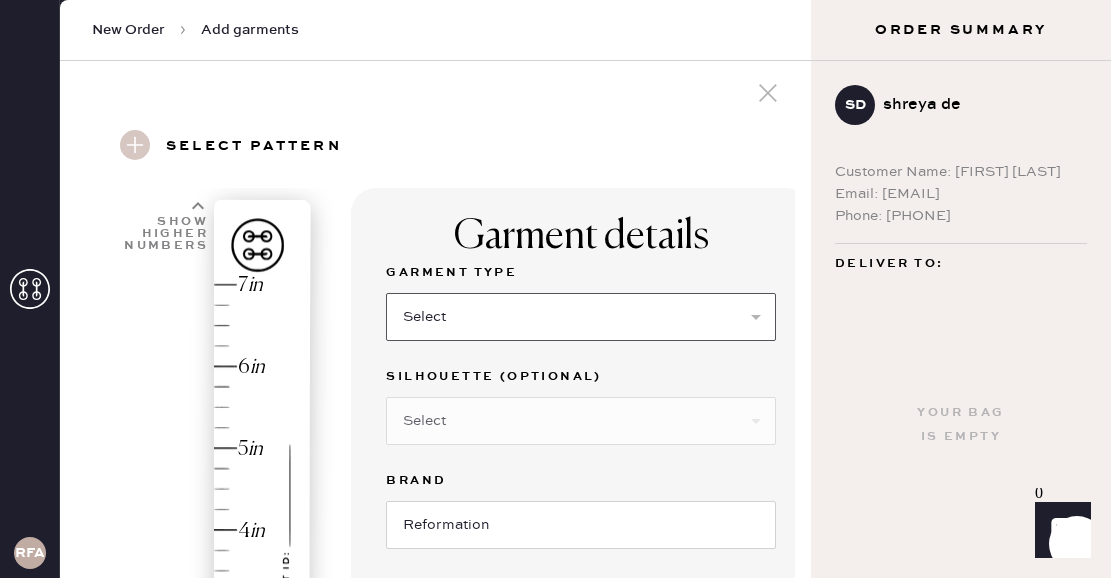 click on "Select Basic Skirt Jeans Leggings Pants Shorts Basic Sleeved Dress Basic Sleeveless Dress Basic Strap Dress Strap Jumpsuit Outerwear Button Down Top Sleeved Top Sleeveless Top" at bounding box center (581, 317) 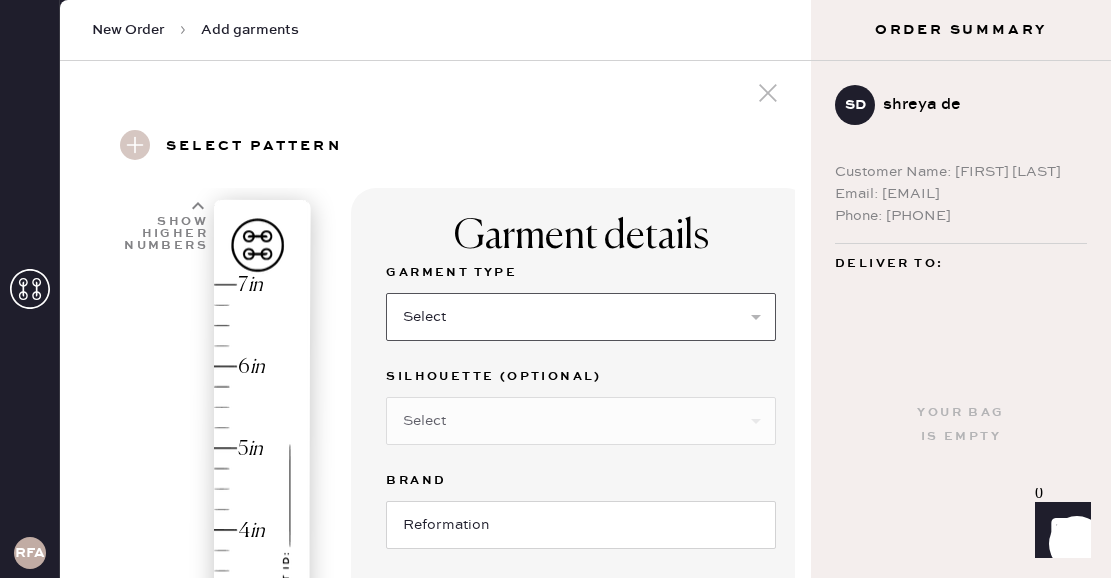 select on "2" 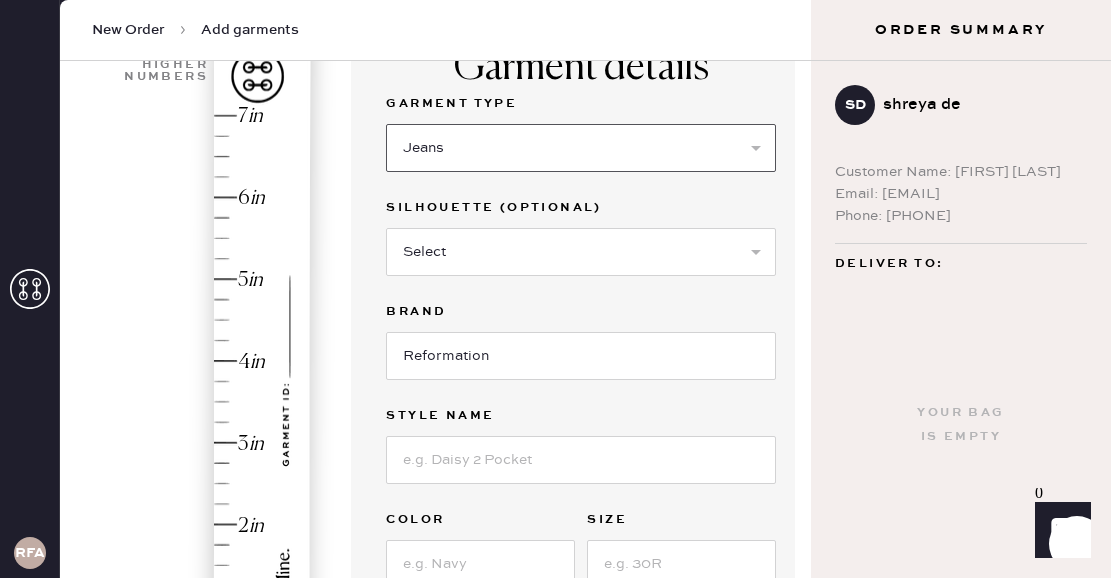 scroll, scrollTop: 184, scrollLeft: 0, axis: vertical 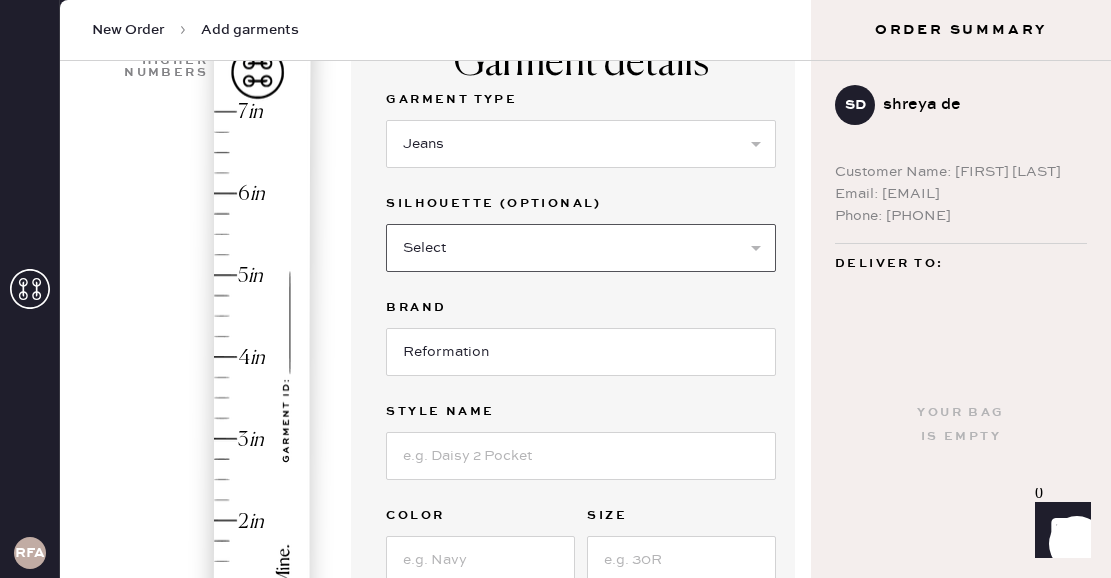 click on "Select Shorts Cropped Flare Boot Cut Straight Skinny Other" at bounding box center (581, 248) 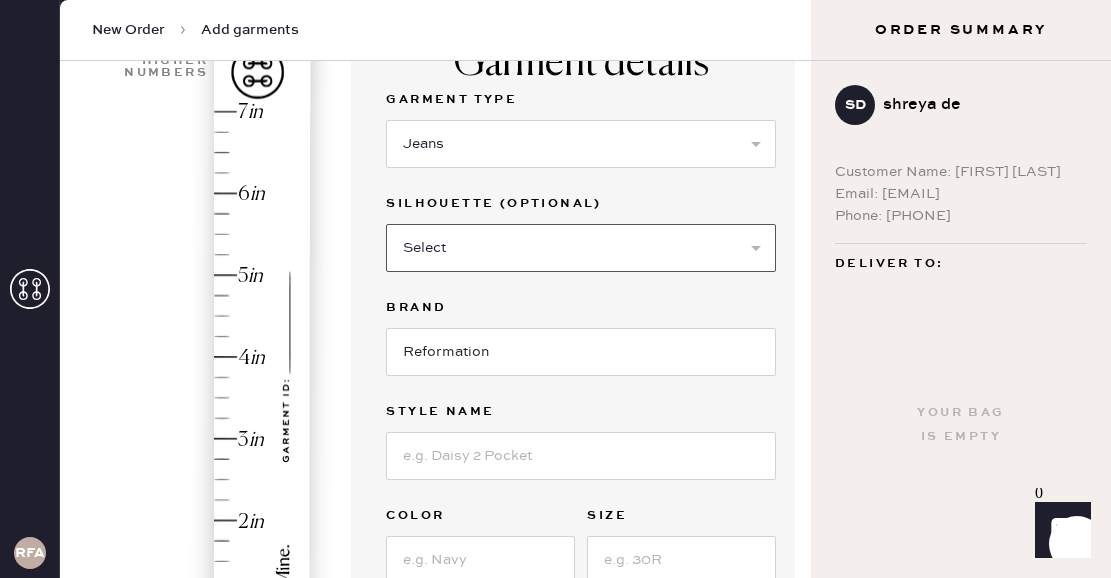 select on "other" 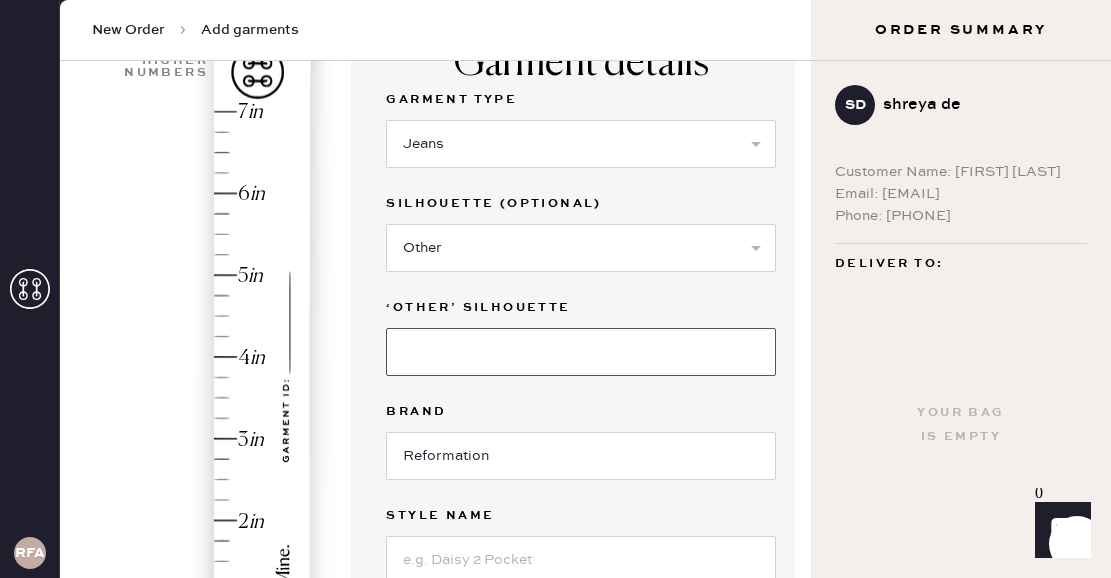click at bounding box center (581, 352) 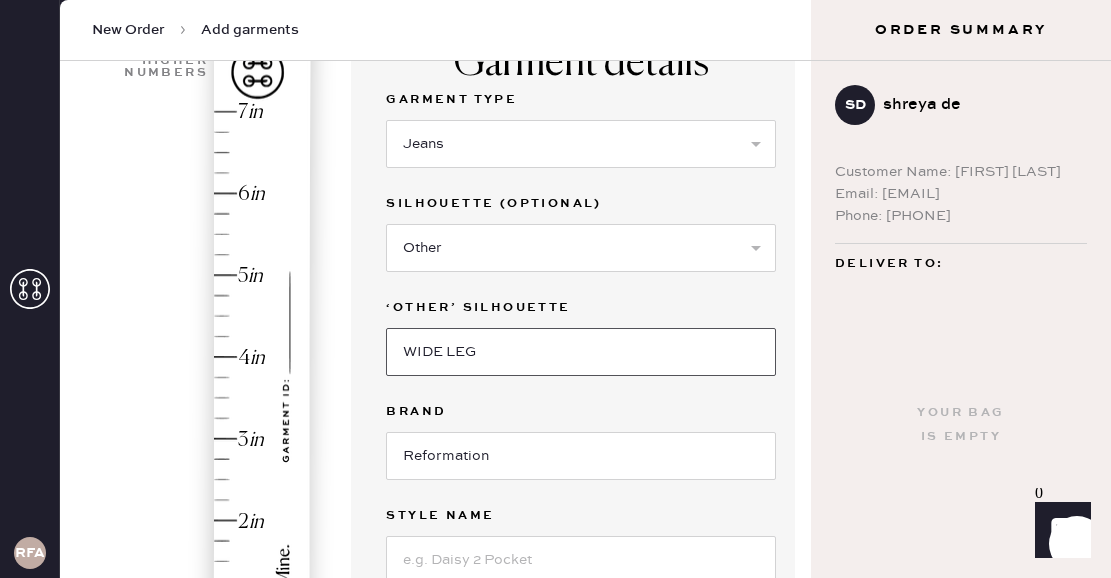 type on "WIDE LEG" 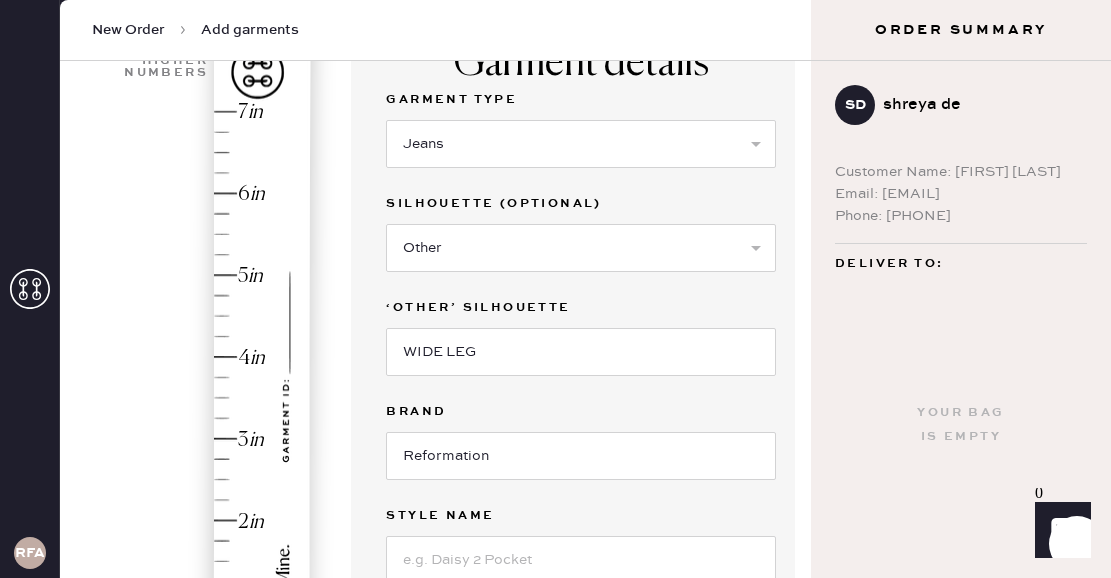 click on "Garment details Garment Type Select Basic Skirt Jeans Leggings Pants Shorts Basic Sleeved Dress Basic Sleeveless Dress Basic Strap Dress Strap Jumpsuit Outerwear Button Down Top Sleeved Top Sleeveless Top Silhouette (optional) Select Shorts Cropped Flare Boot Cut Straight Skinny Other ‘other’ silhouette WIDE LEG Brand Reformation Style name Color Size Original Order Number (Optional) Add with SKU instead" at bounding box center (581, 440) 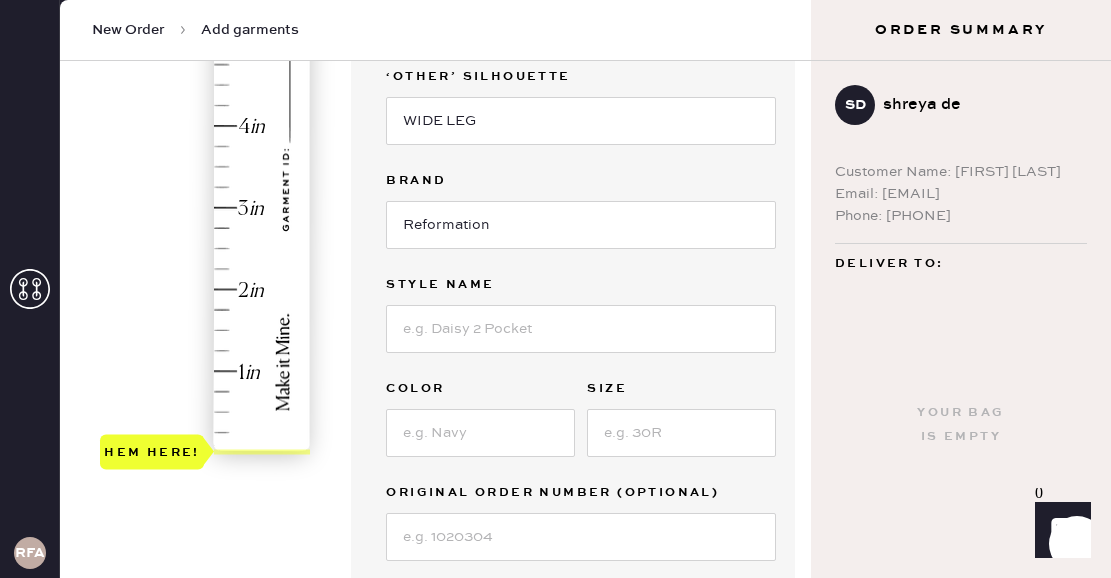 scroll, scrollTop: 424, scrollLeft: 0, axis: vertical 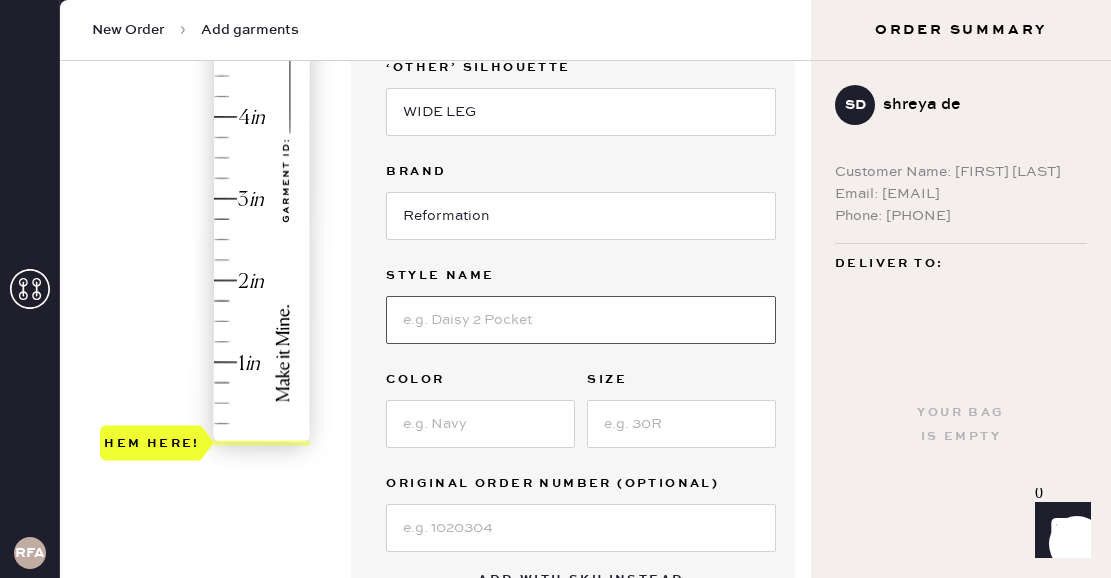 click at bounding box center [581, 320] 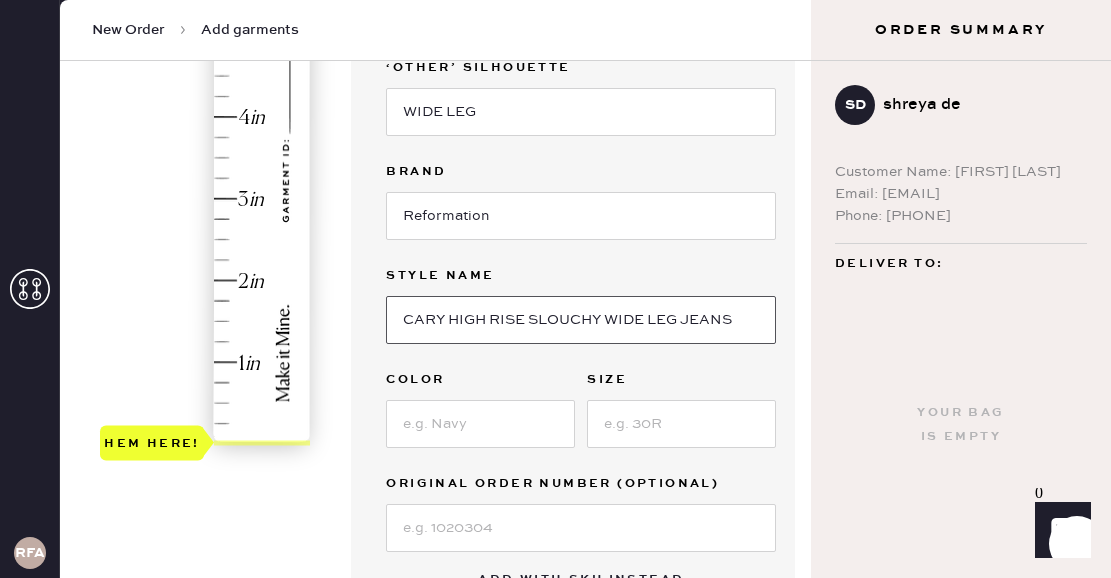 type on "CARY HIGH RISE SLOUCHY WIDE LEG JEANS" 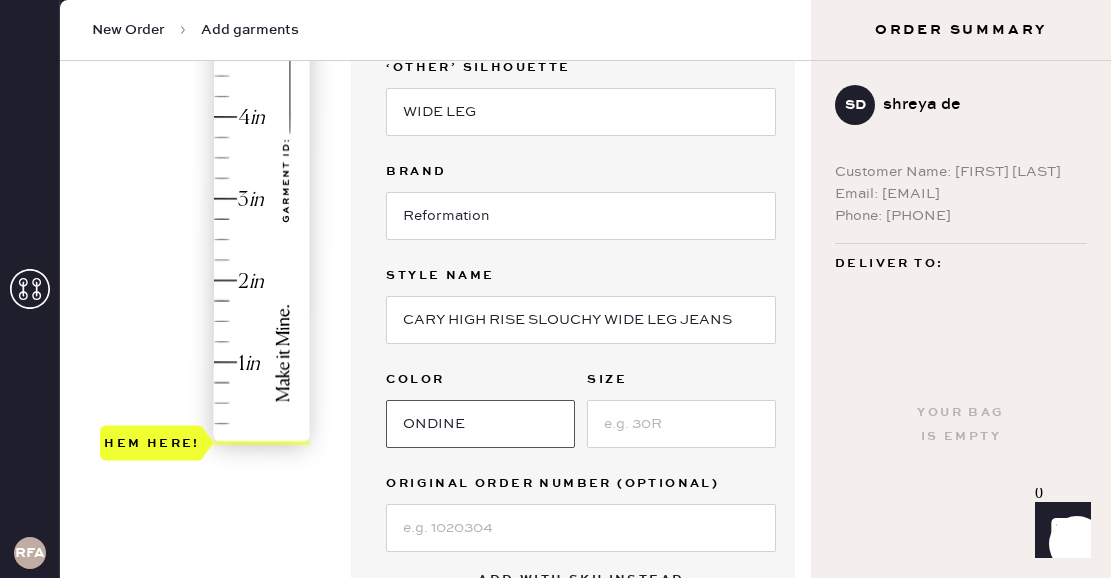 type on "ONDINE" 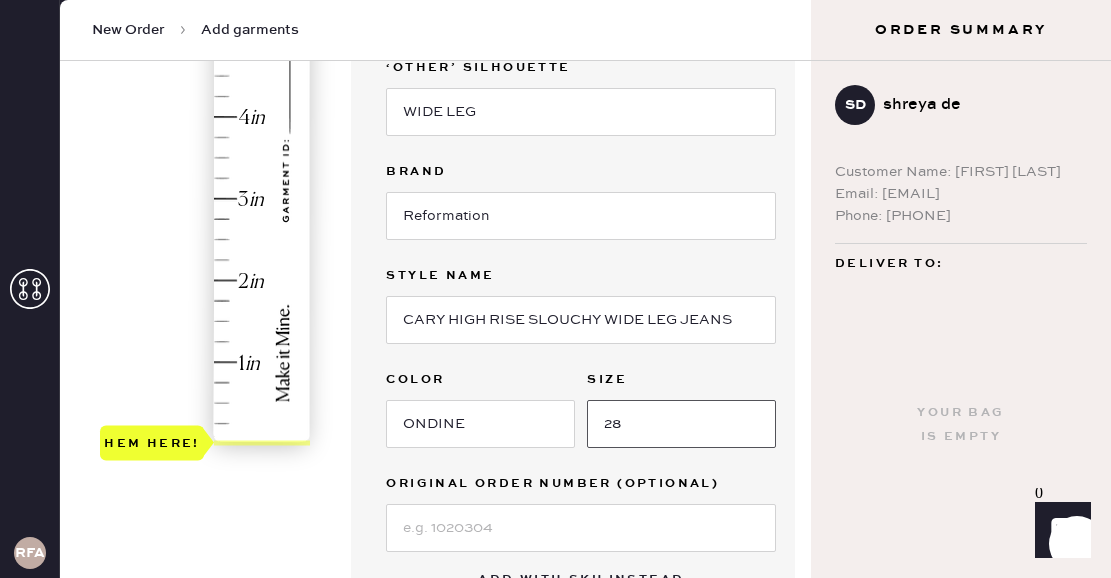 scroll, scrollTop: 368, scrollLeft: 0, axis: vertical 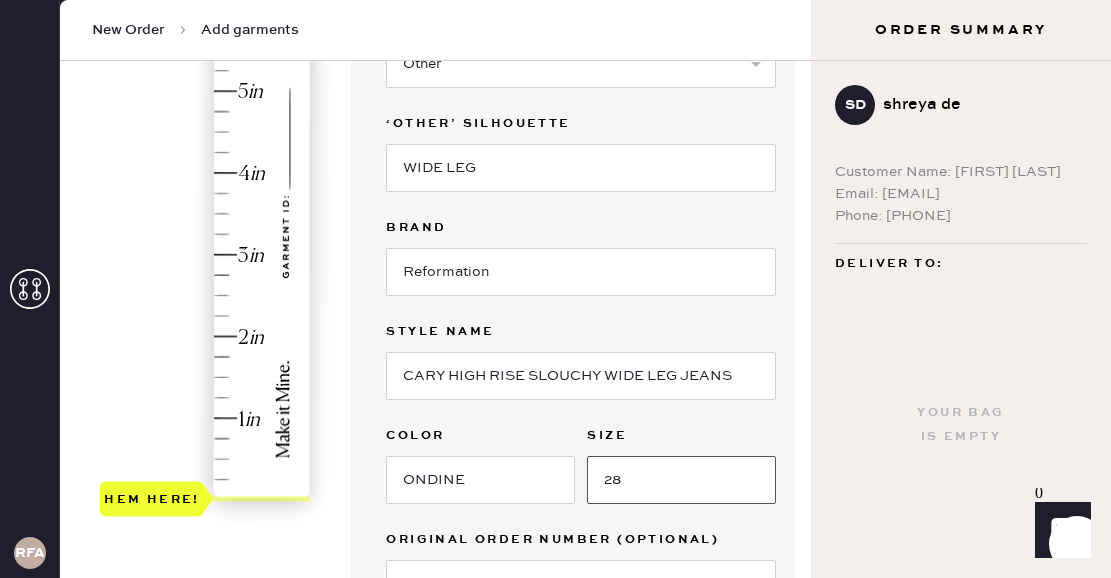 type on "28" 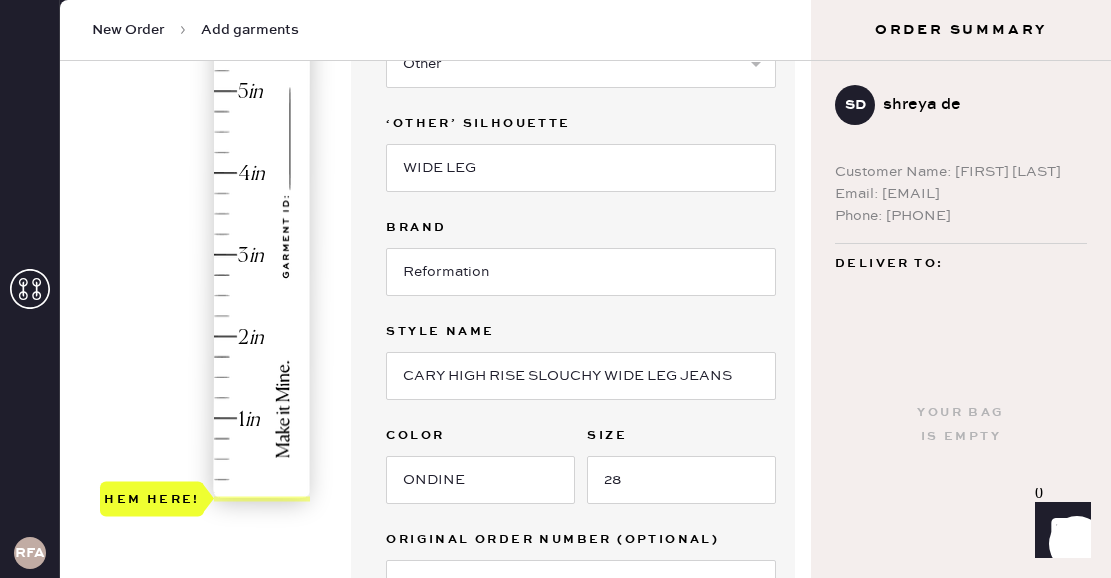 type on "4.5" 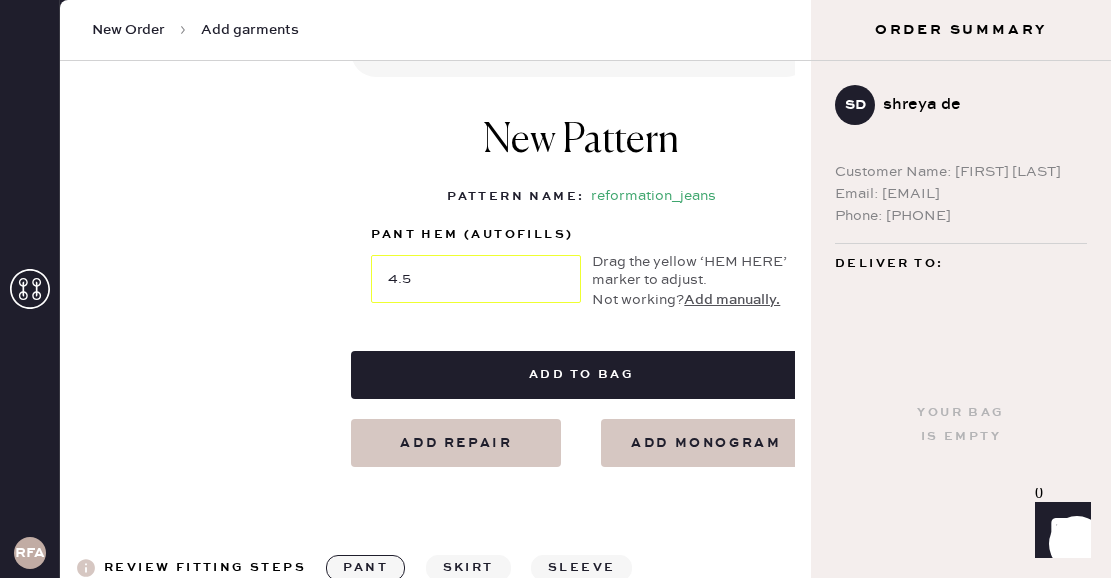 scroll, scrollTop: 989, scrollLeft: 0, axis: vertical 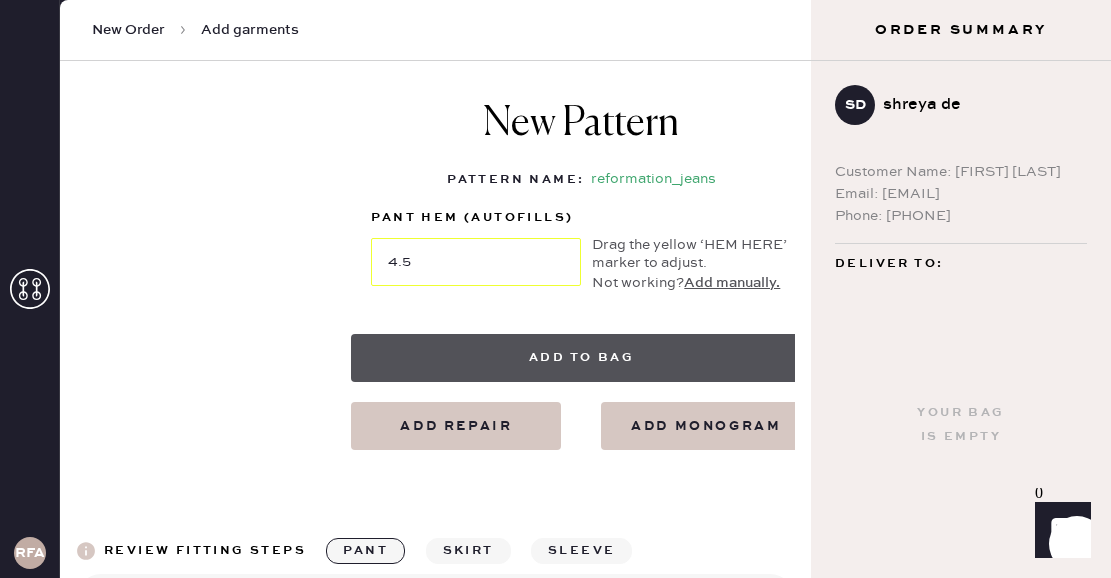 click on "Add to bag" at bounding box center (581, 358) 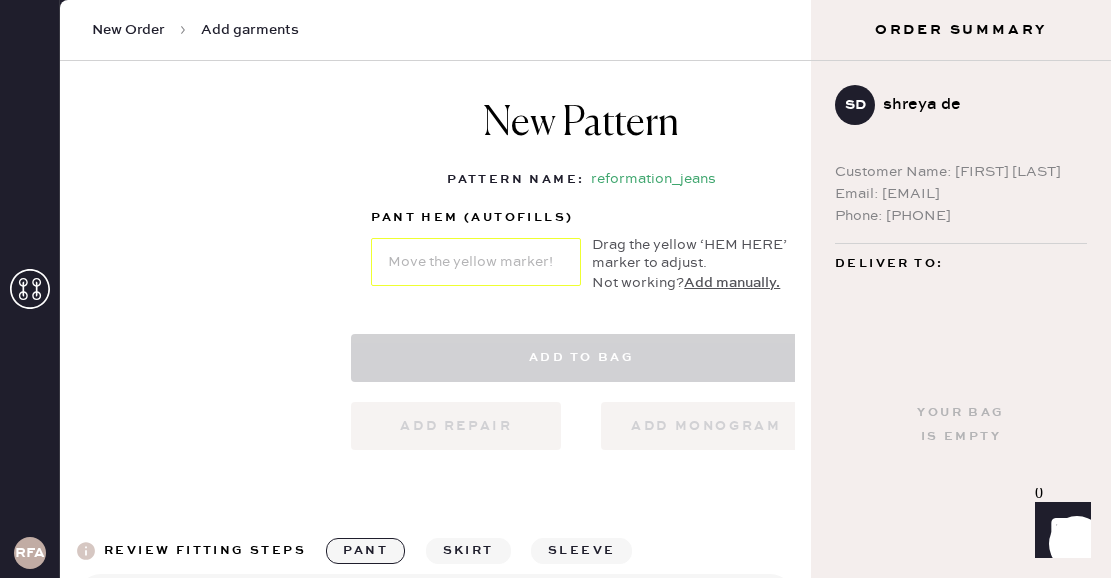 select on "2" 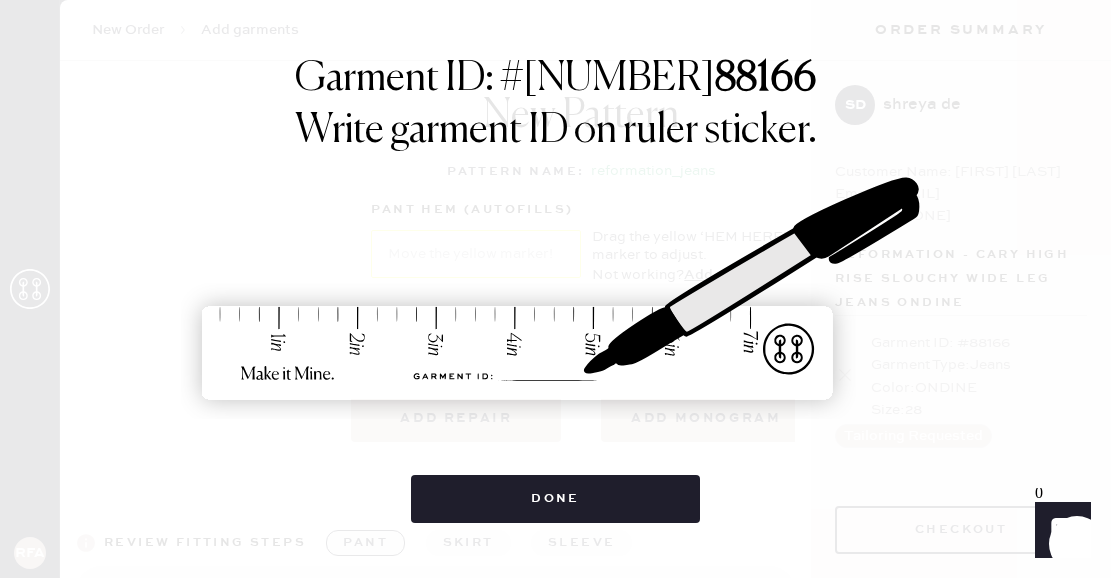 scroll, scrollTop: 989, scrollLeft: 0, axis: vertical 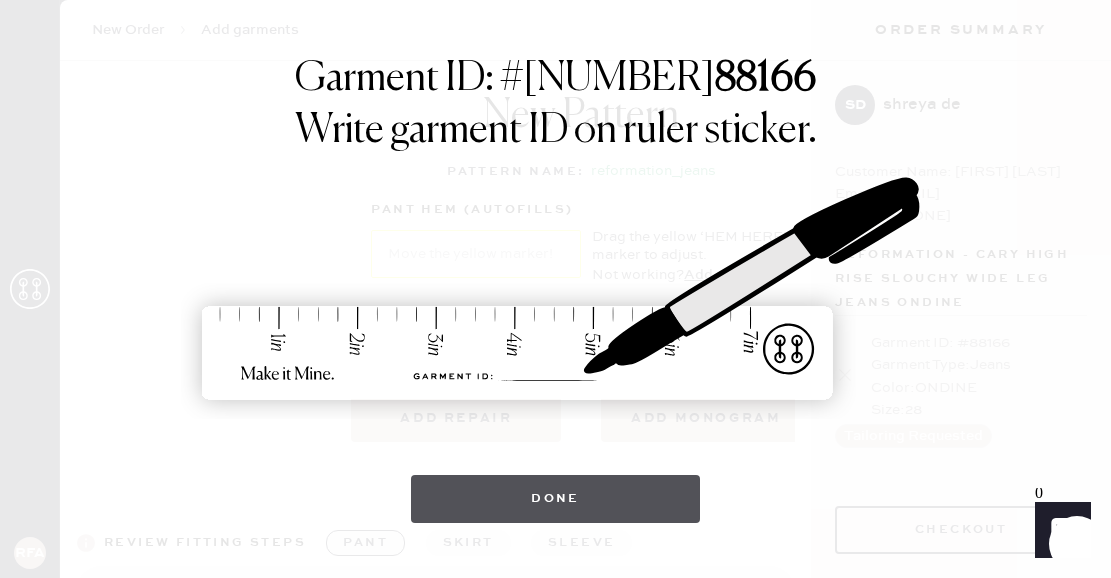 click on "Done" at bounding box center [555, 499] 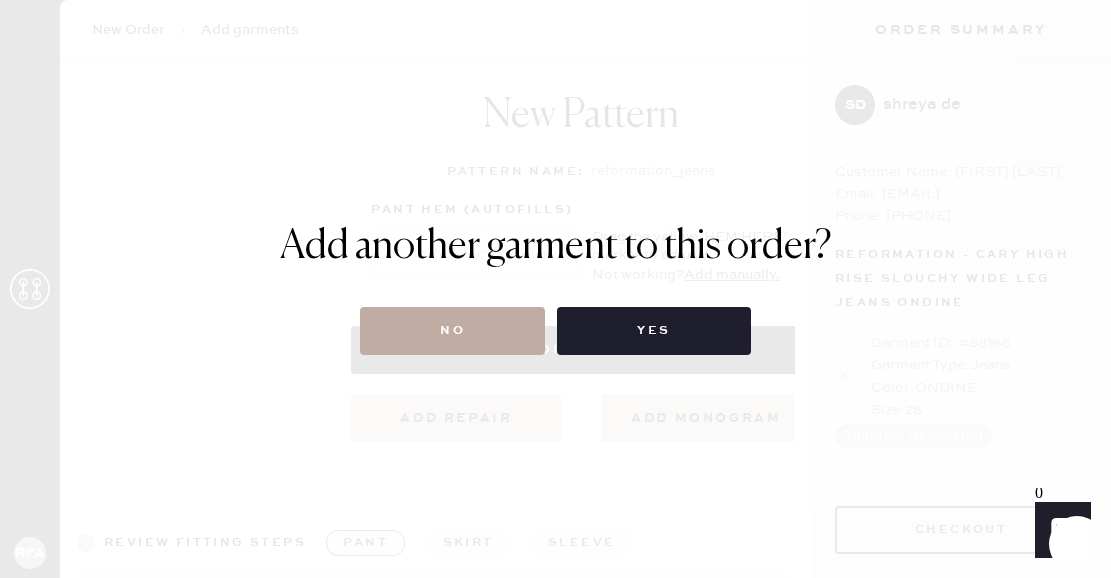 click on "No" at bounding box center (452, 331) 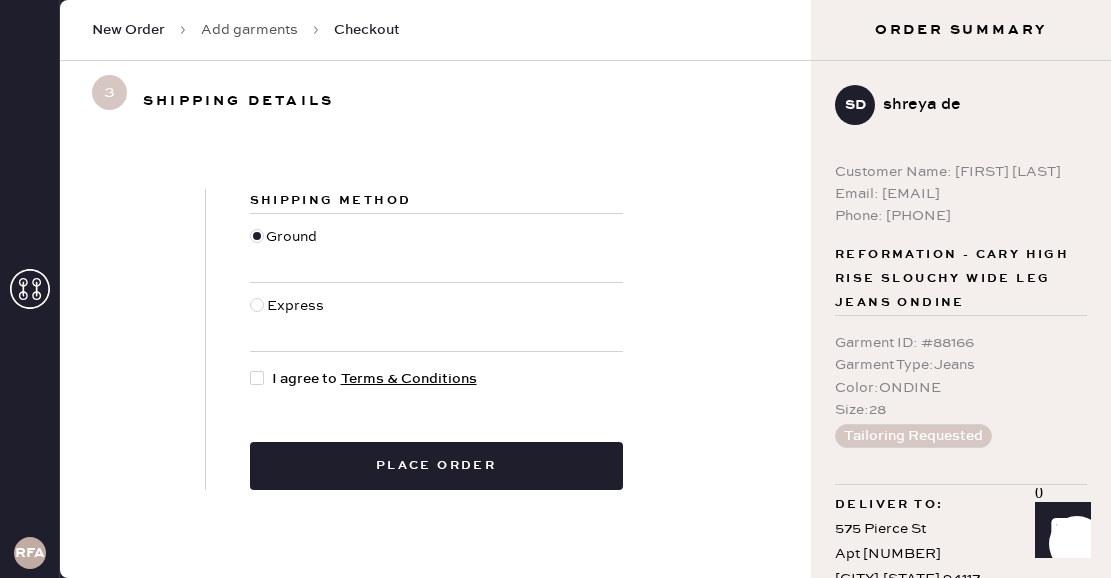 click at bounding box center (257, 305) 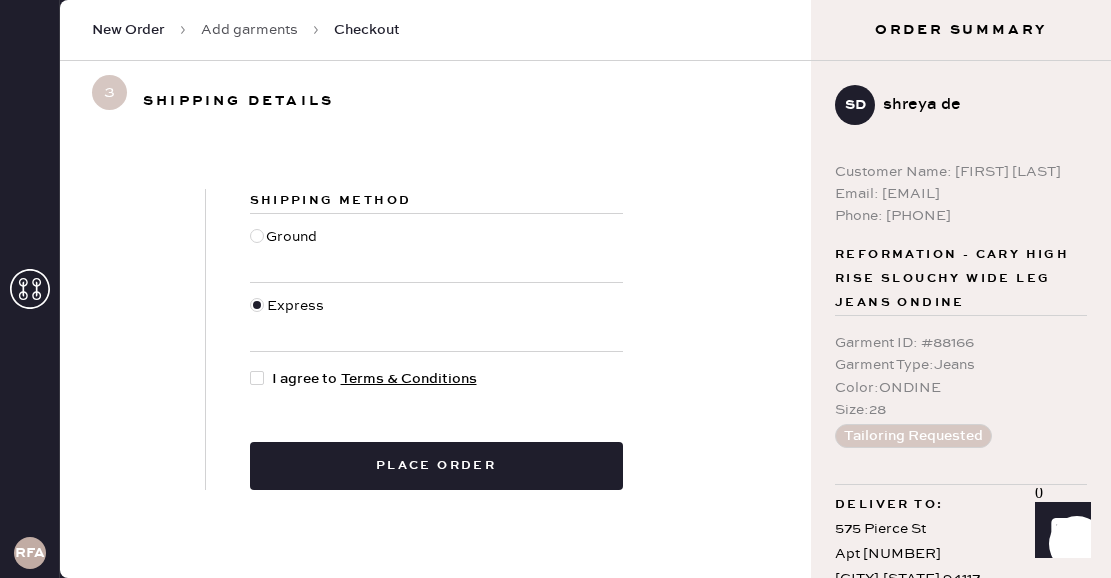 click at bounding box center (257, 378) 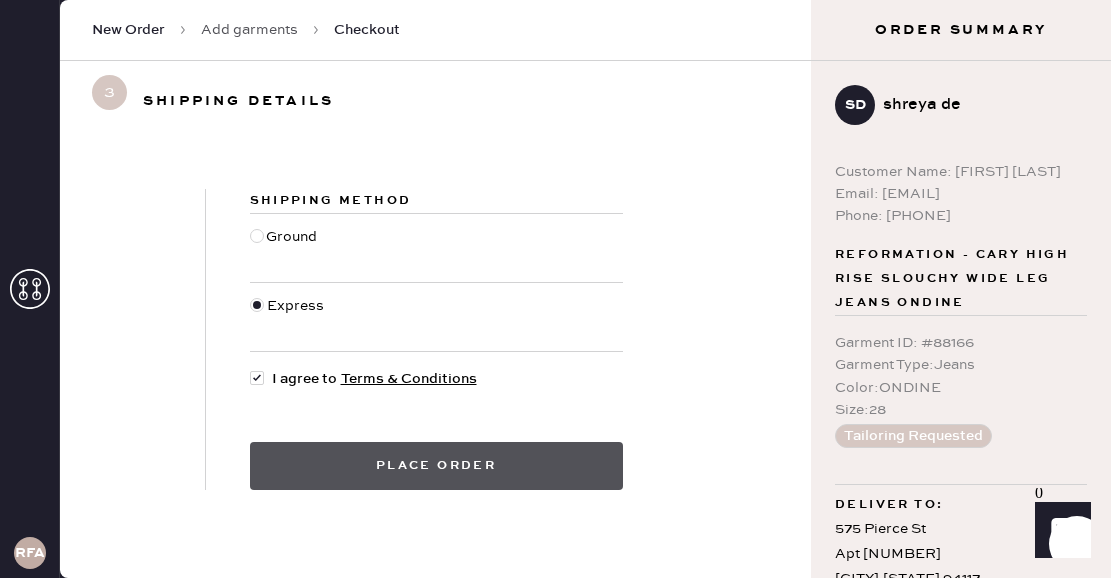 click on "Place order" at bounding box center (436, 466) 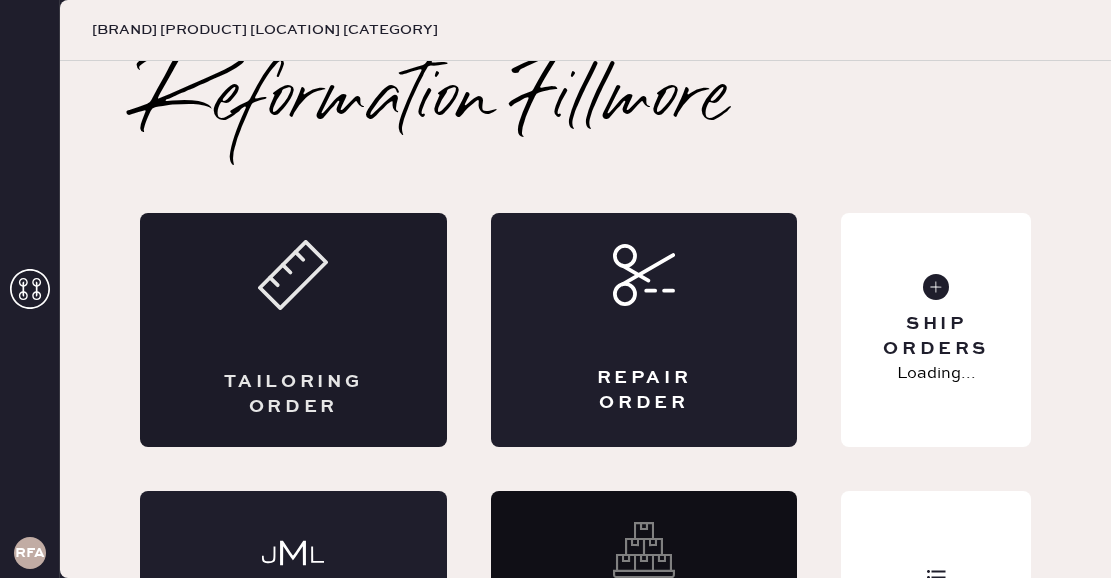scroll, scrollTop: 0, scrollLeft: 0, axis: both 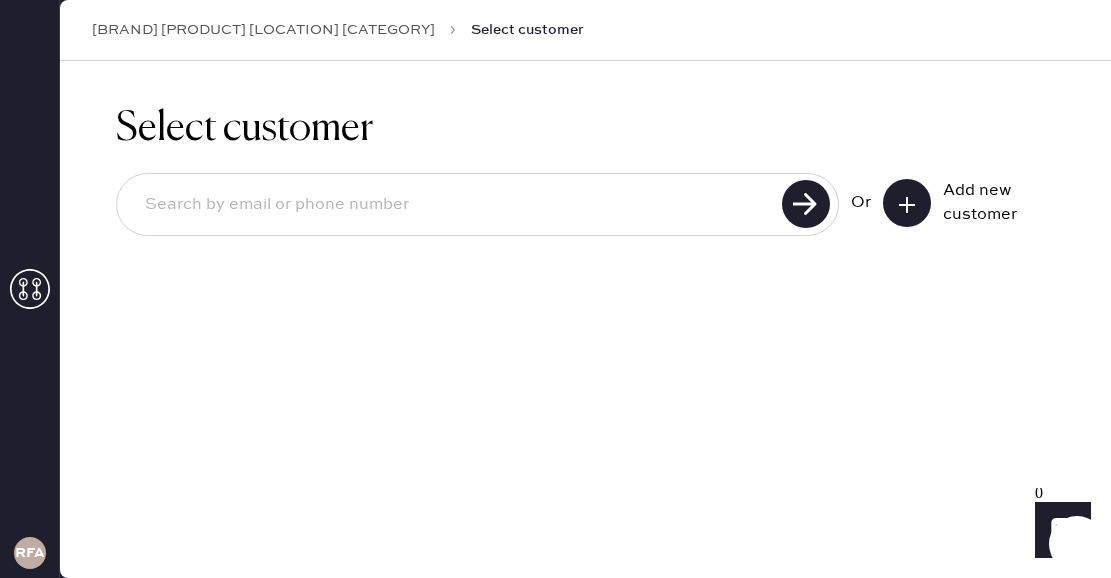 click at bounding box center [452, 205] 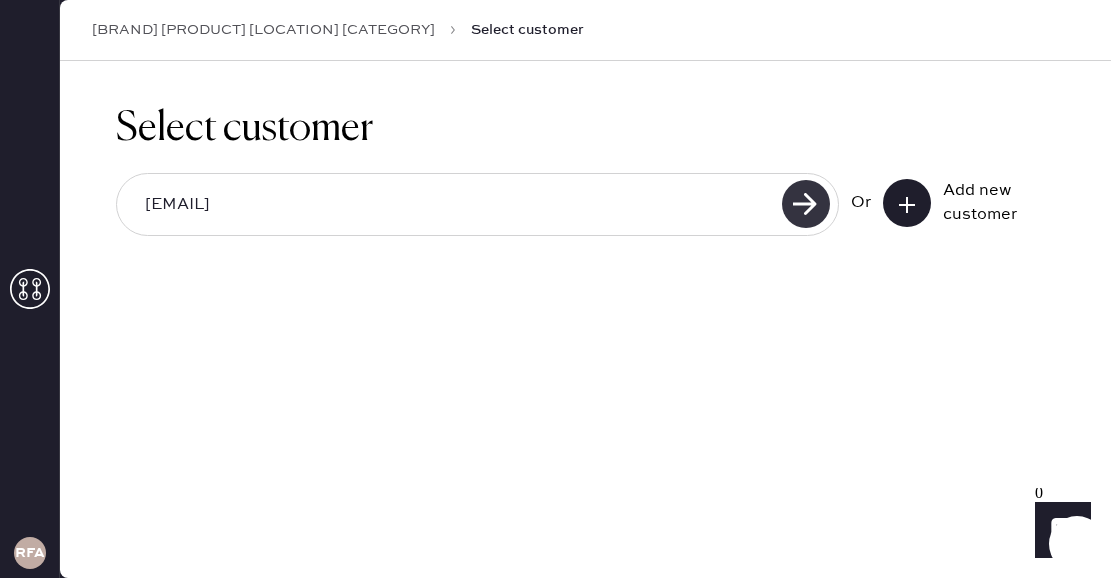 type on "[EMAIL]" 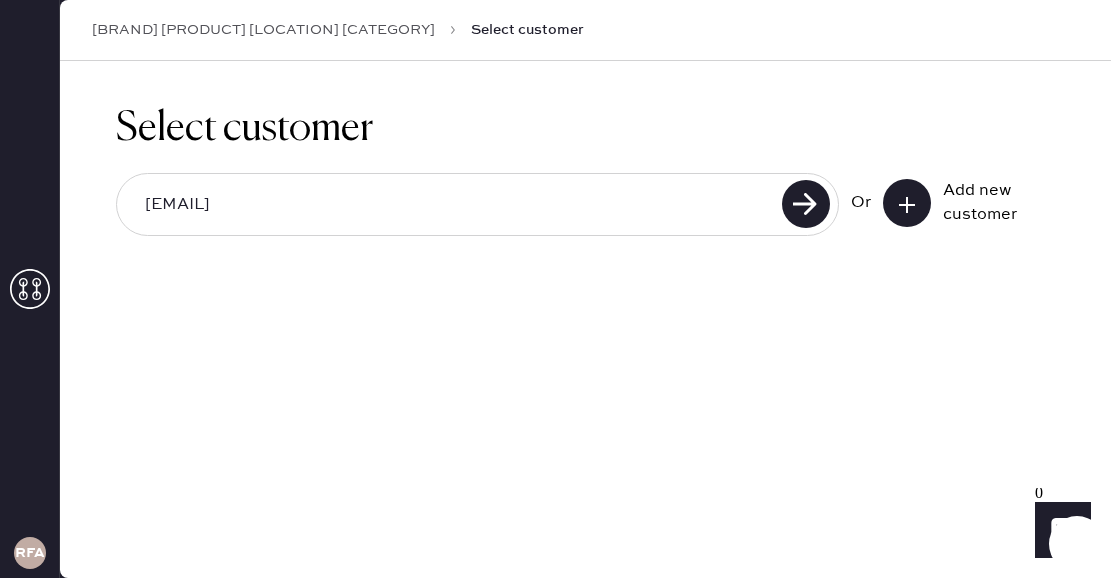click on "i.erena825@gmail.com" at bounding box center (452, 205) 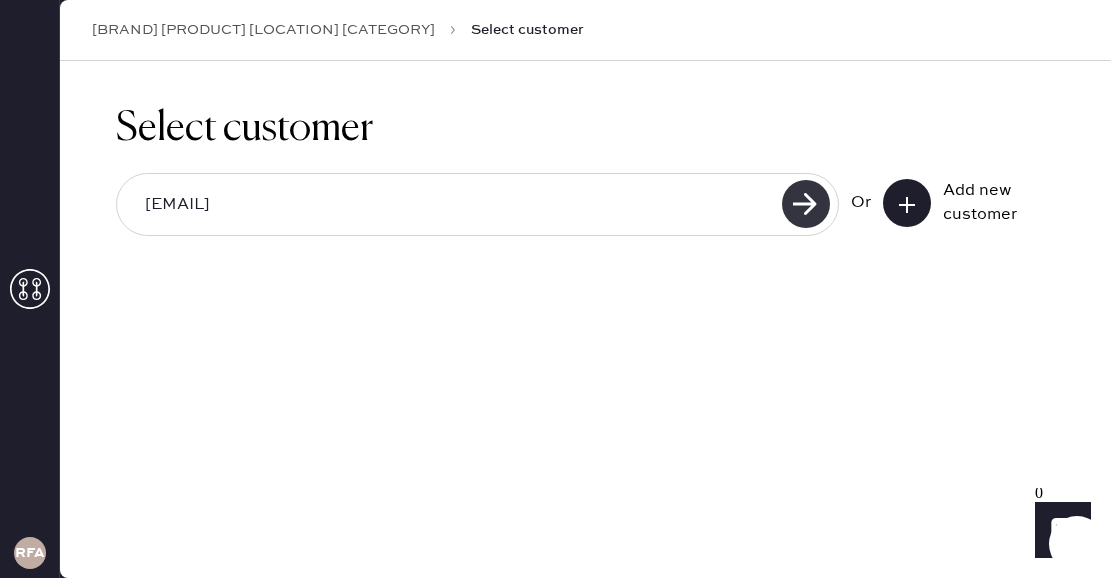 click 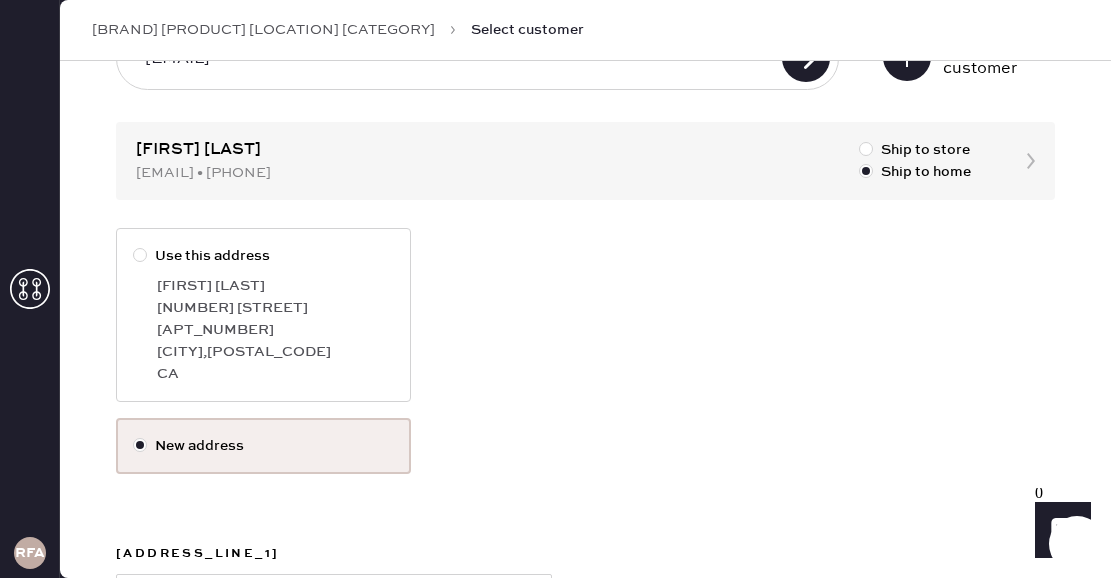 scroll, scrollTop: 187, scrollLeft: 0, axis: vertical 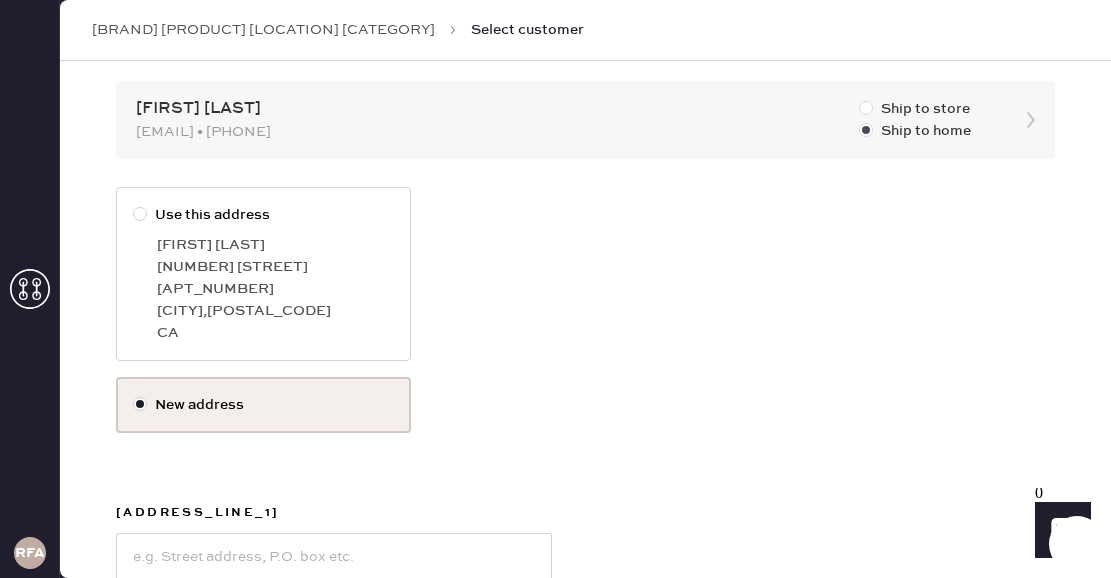 click at bounding box center (866, 108) 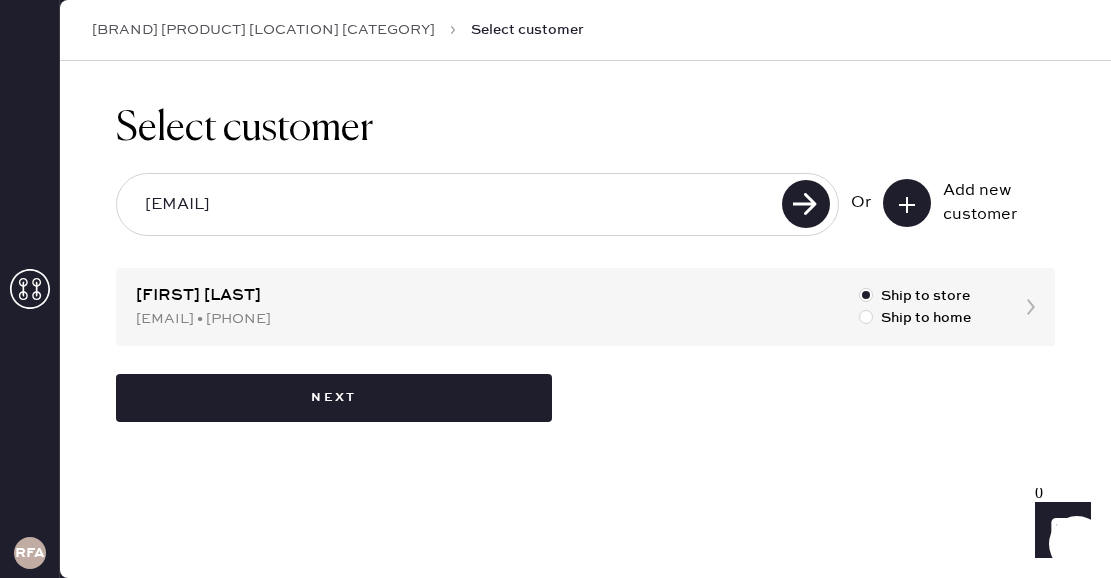 scroll, scrollTop: 0, scrollLeft: 0, axis: both 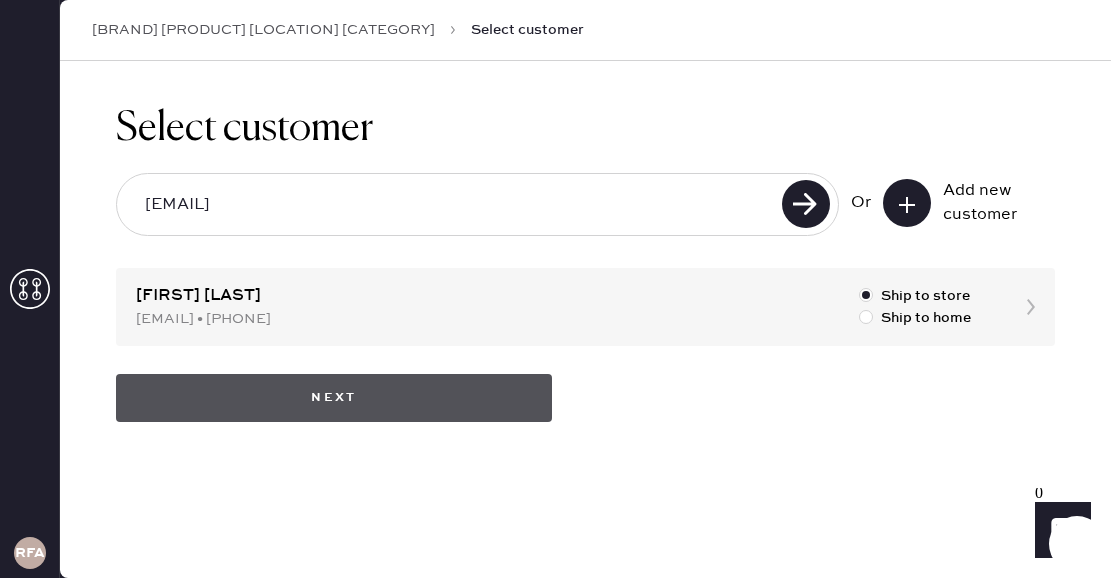 click on "Next" at bounding box center (334, 398) 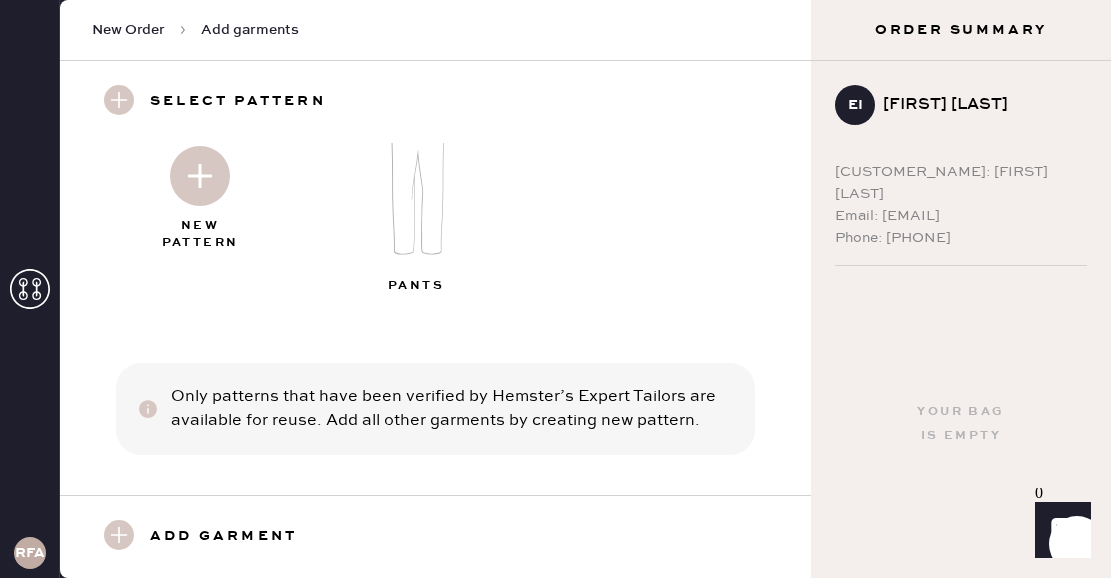 scroll, scrollTop: 80, scrollLeft: 0, axis: vertical 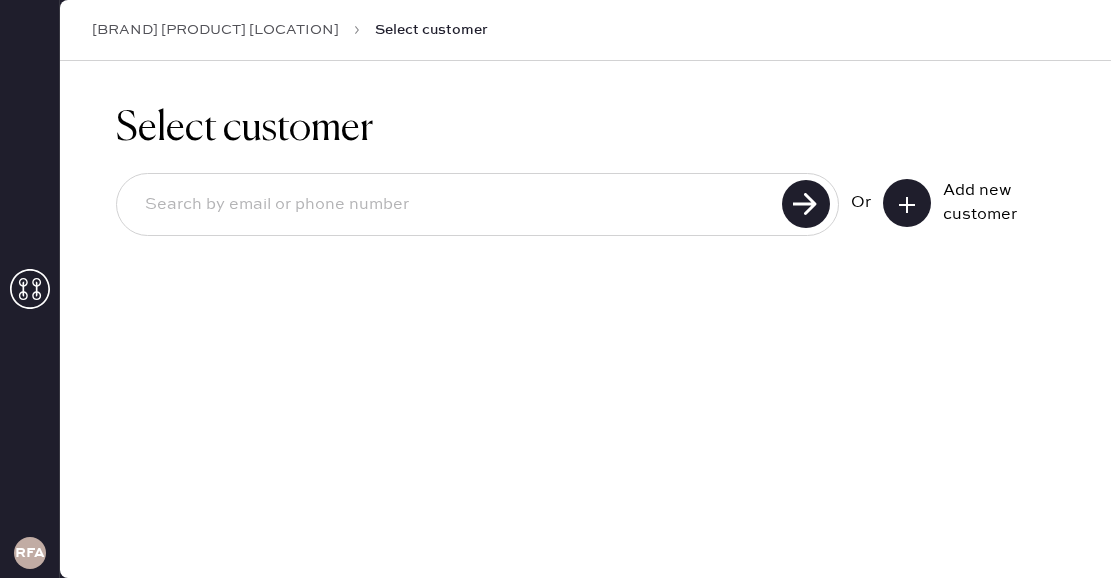 click at bounding box center (452, 205) 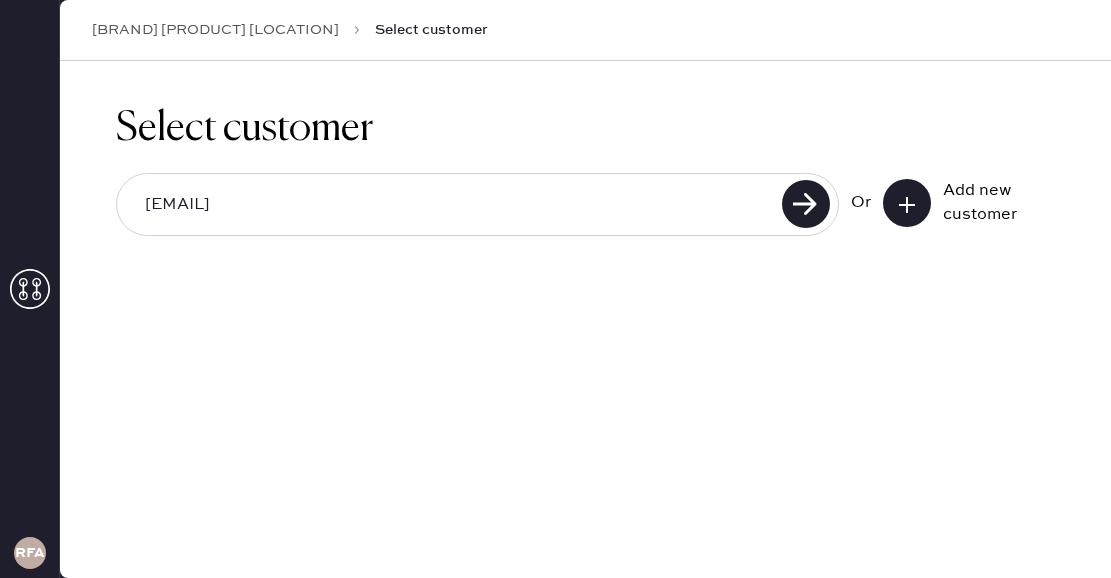 type on "[EMAIL]" 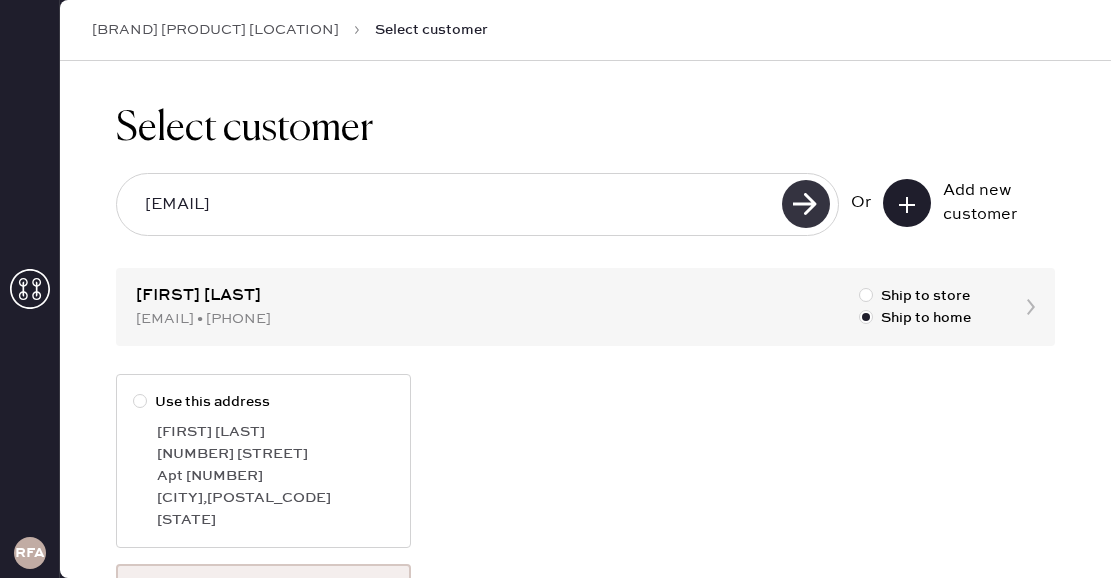 click 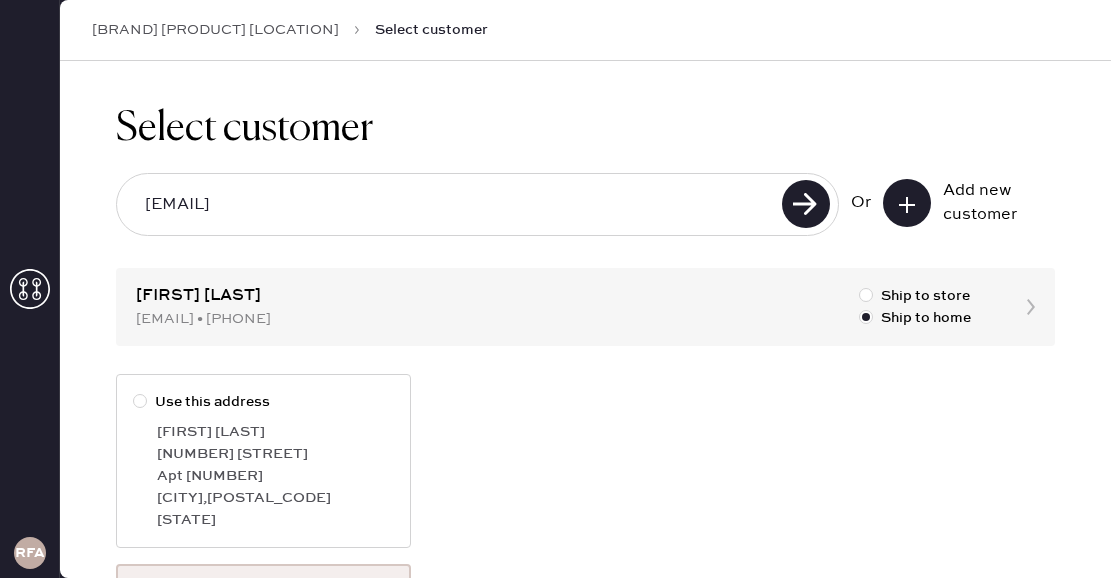 scroll, scrollTop: 0, scrollLeft: 0, axis: both 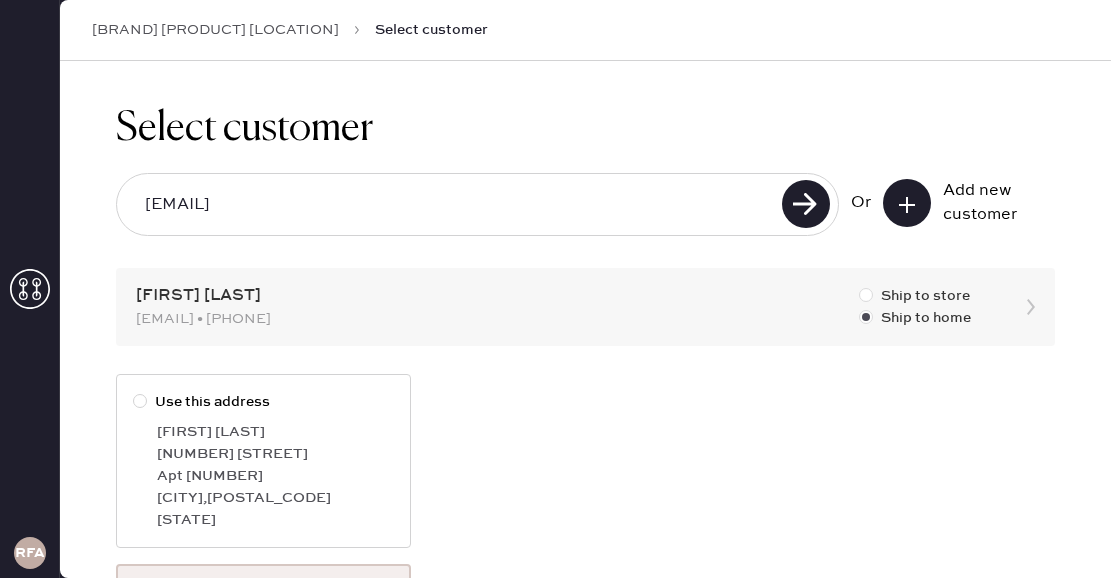 click at bounding box center [866, 295] 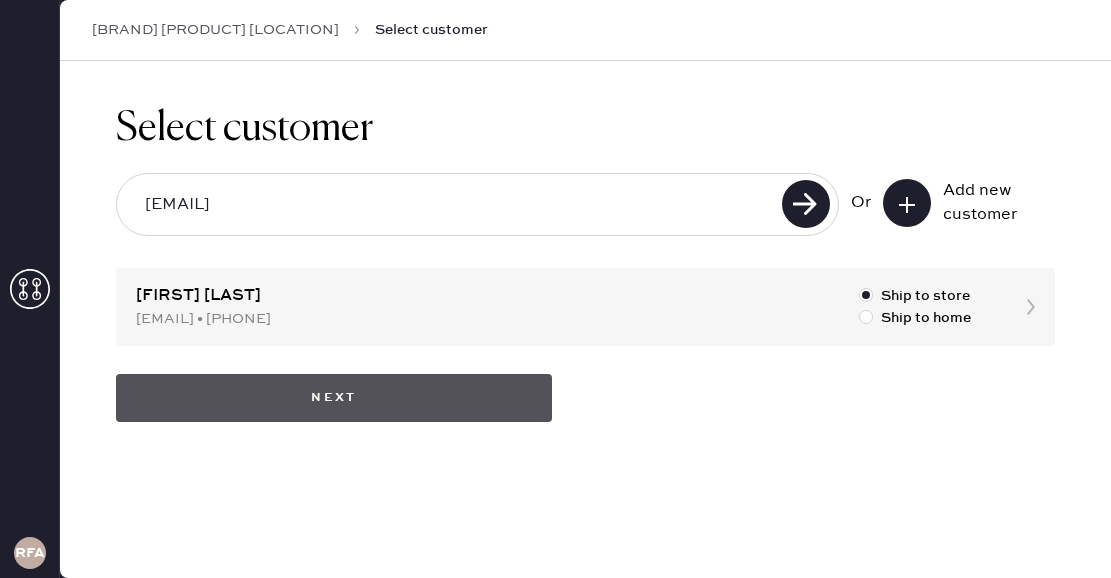 click on "Next" at bounding box center [334, 398] 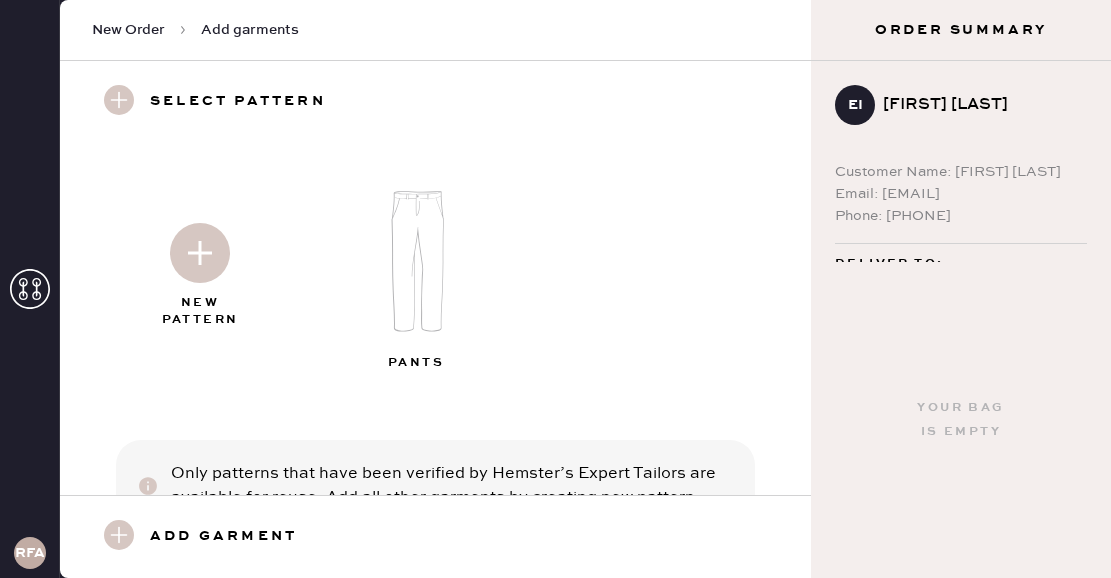click at bounding box center (200, 253) 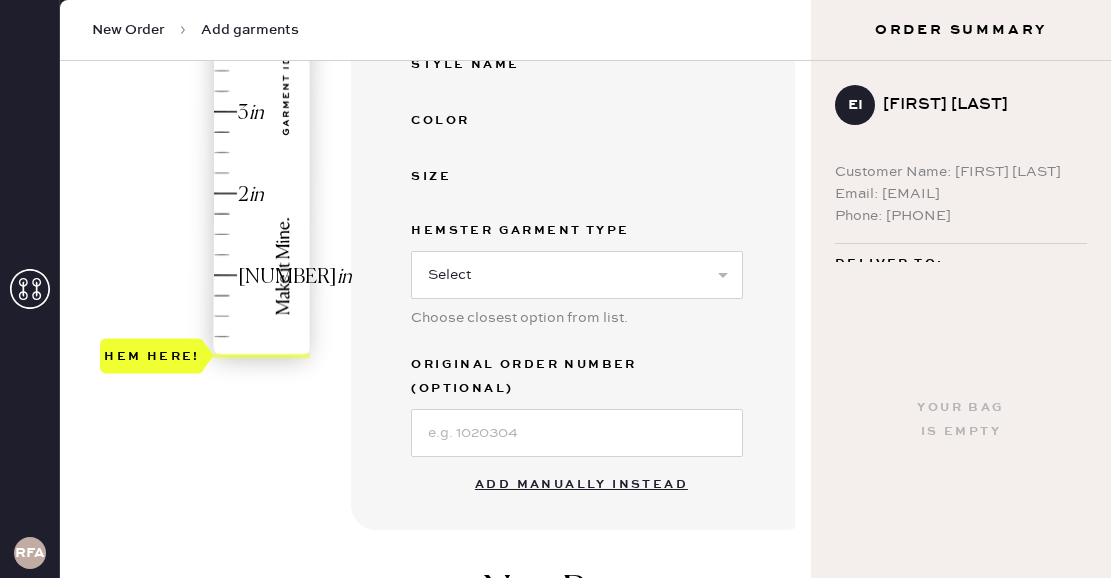 scroll, scrollTop: 535, scrollLeft: 0, axis: vertical 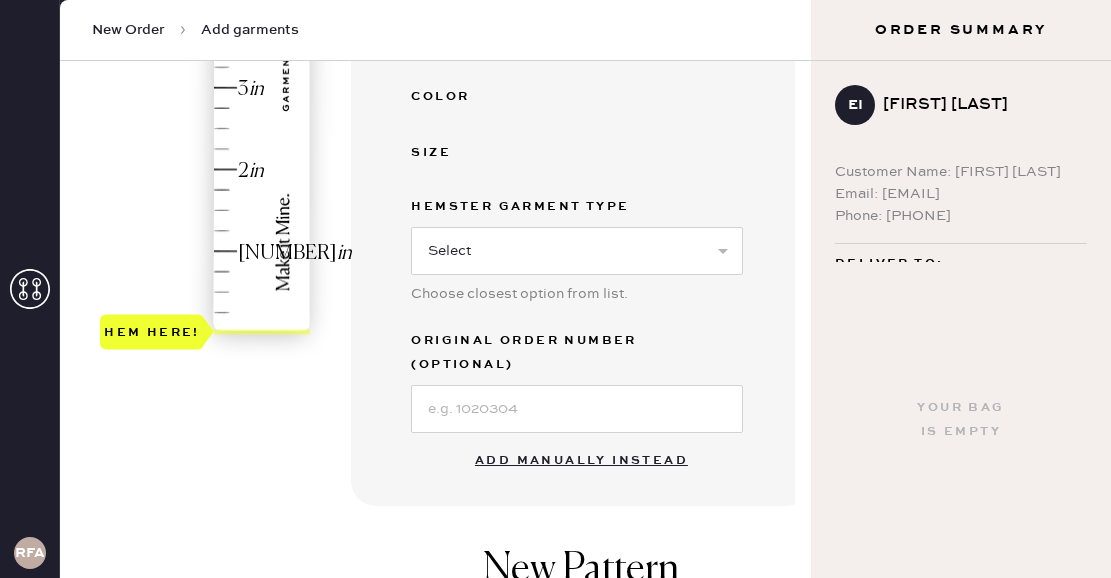 click on "Add manually instead" at bounding box center [581, 461] 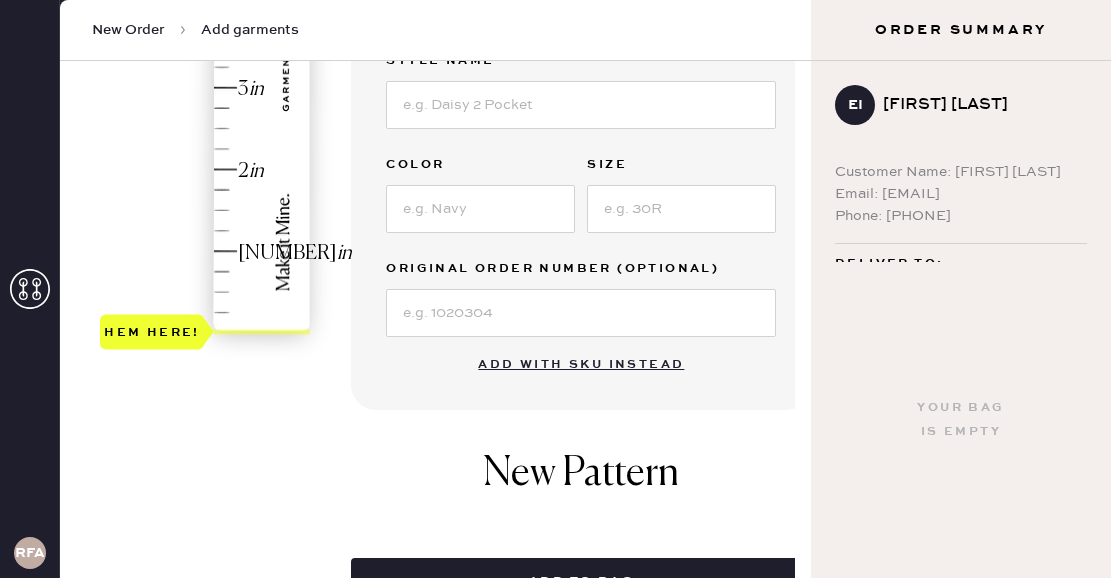 scroll, scrollTop: 53, scrollLeft: 0, axis: vertical 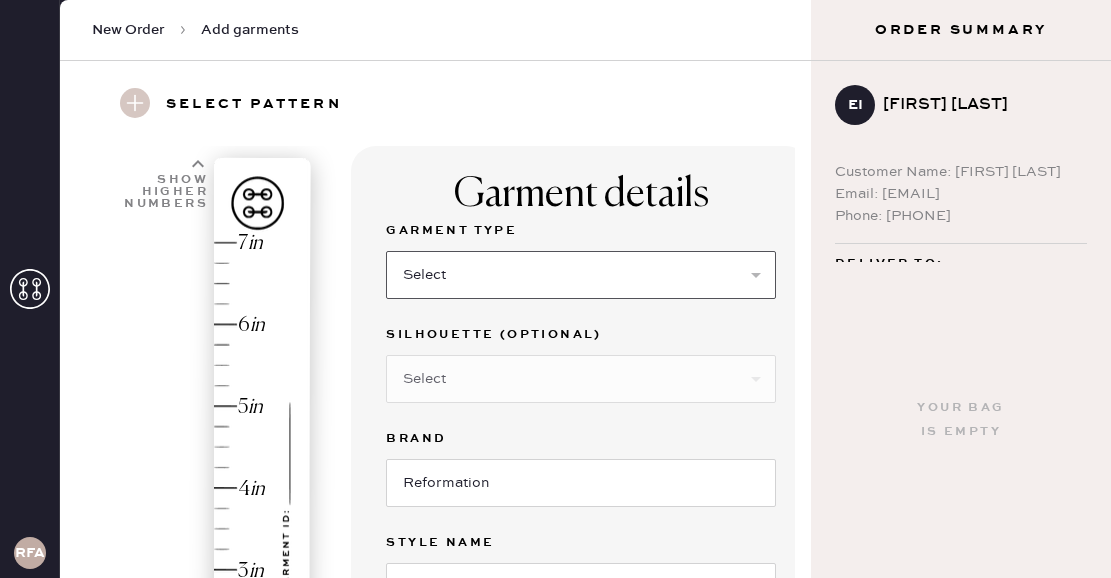 click on "Select Basic Skirt Jeans Leggings Pants Shorts Basic Sleeved Dress Basic Sleeveless Dress Basic Strap Dress Strap Jumpsuit Outerwear Button Down Top Sleeved Top Sleeveless Top" at bounding box center (581, 275) 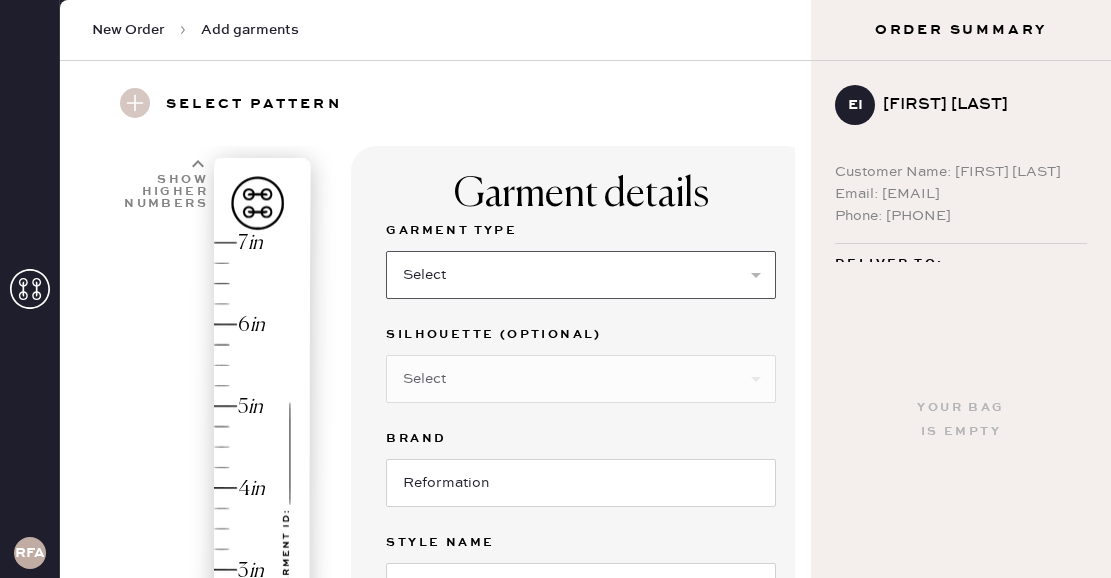 select on "2" 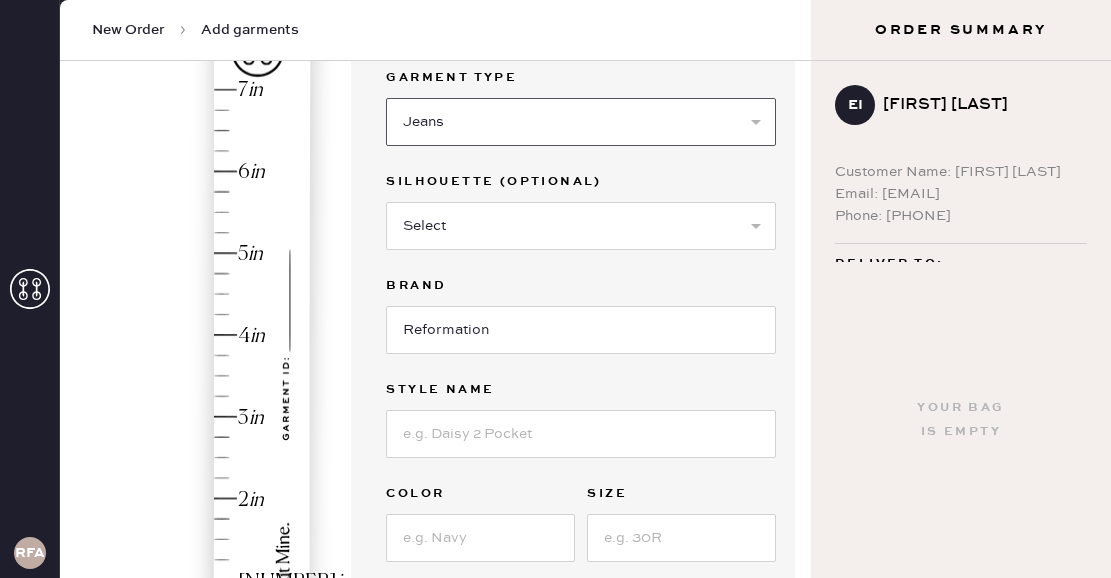 scroll, scrollTop: 322, scrollLeft: 0, axis: vertical 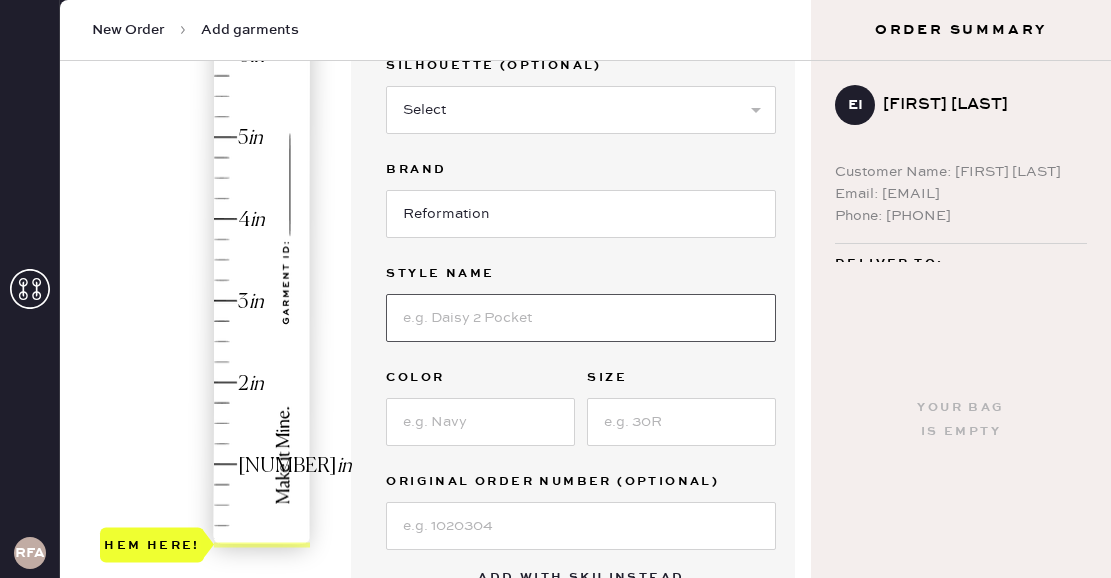 click at bounding box center (581, 318) 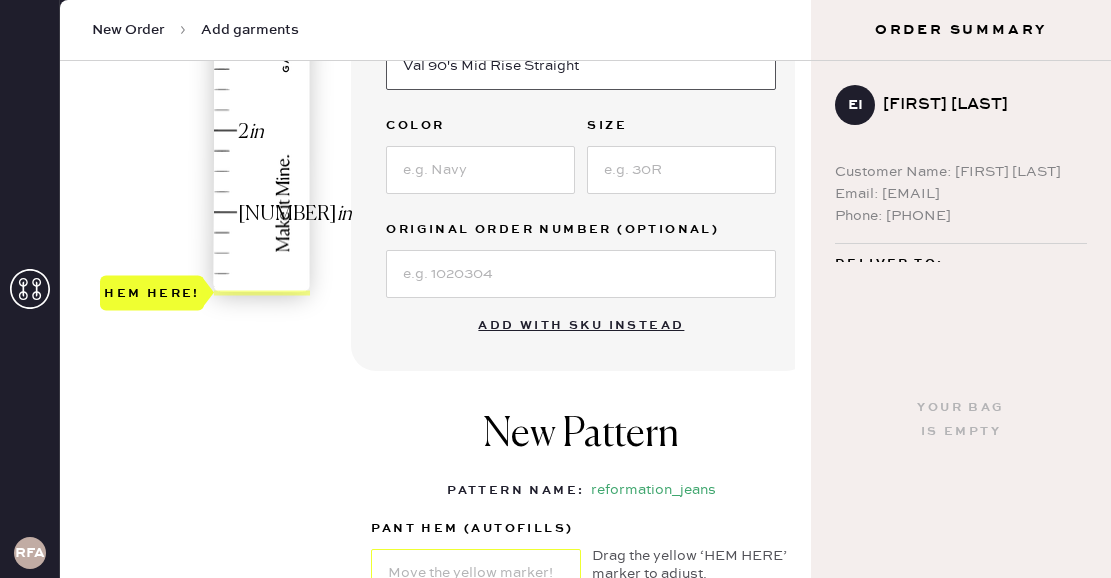 scroll, scrollTop: 576, scrollLeft: 0, axis: vertical 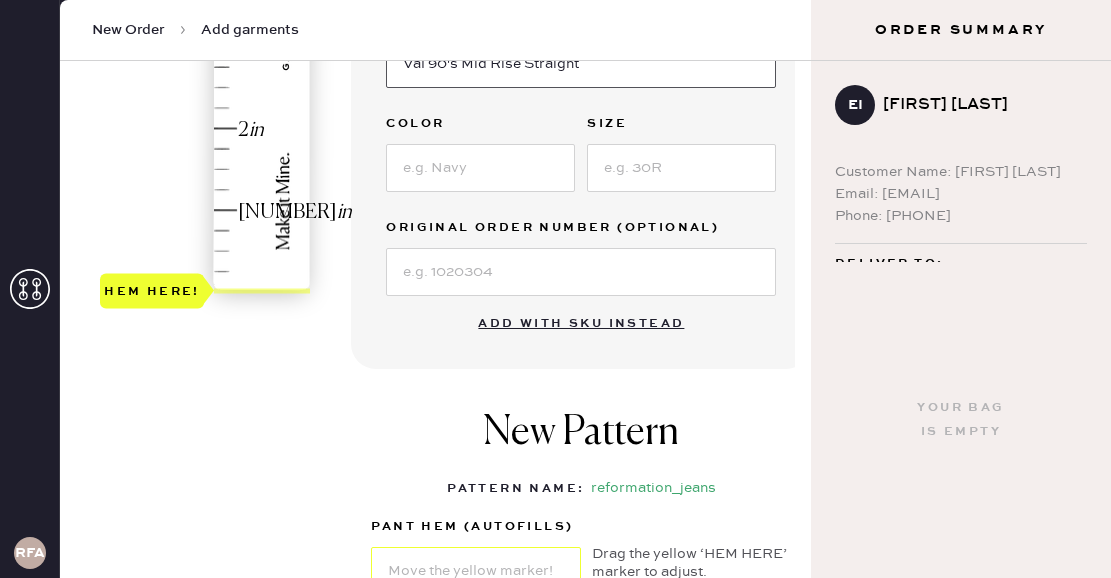 type on "Val 90's Mid Rise Straight" 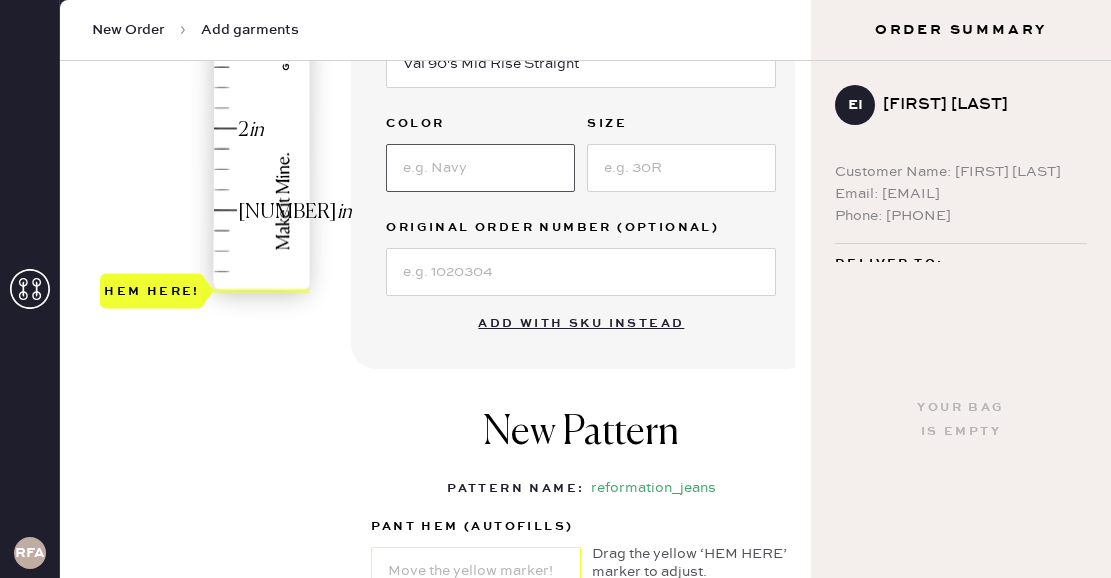 click at bounding box center [480, 168] 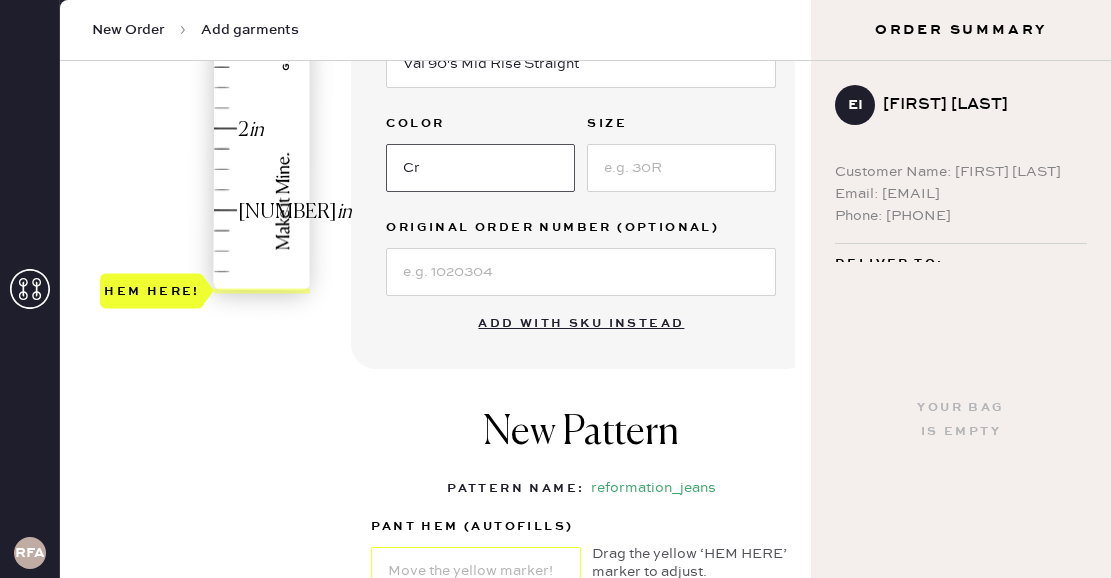 type on "C" 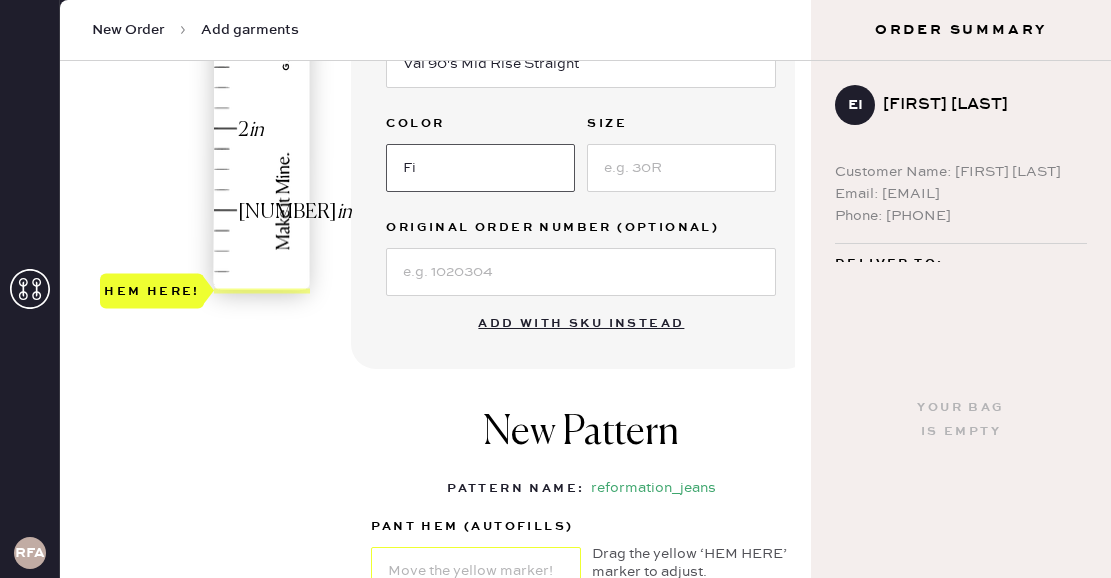 type on "Fior Di Latte" 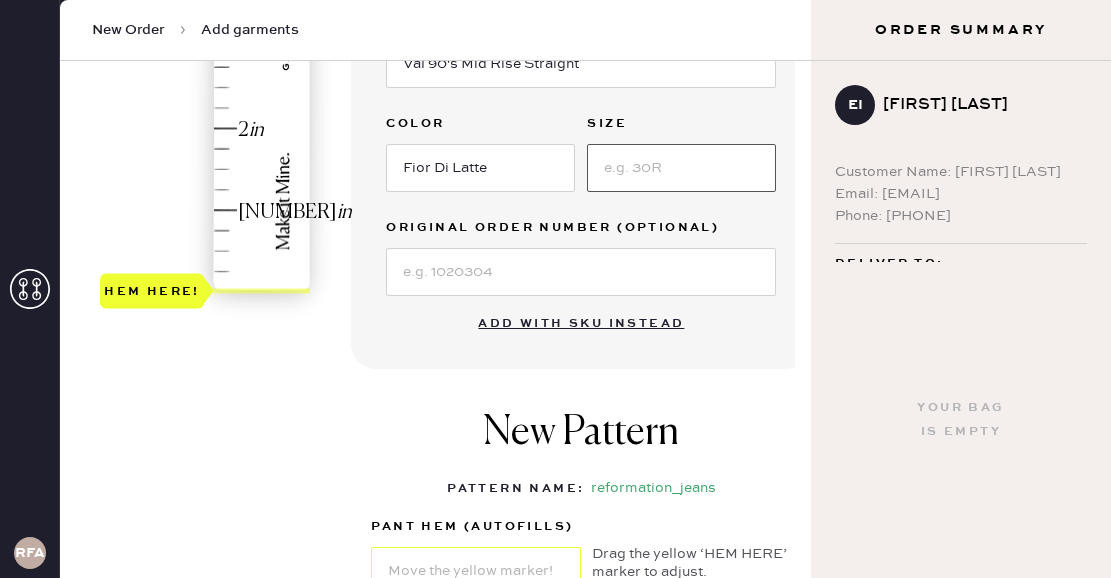click at bounding box center [681, 168] 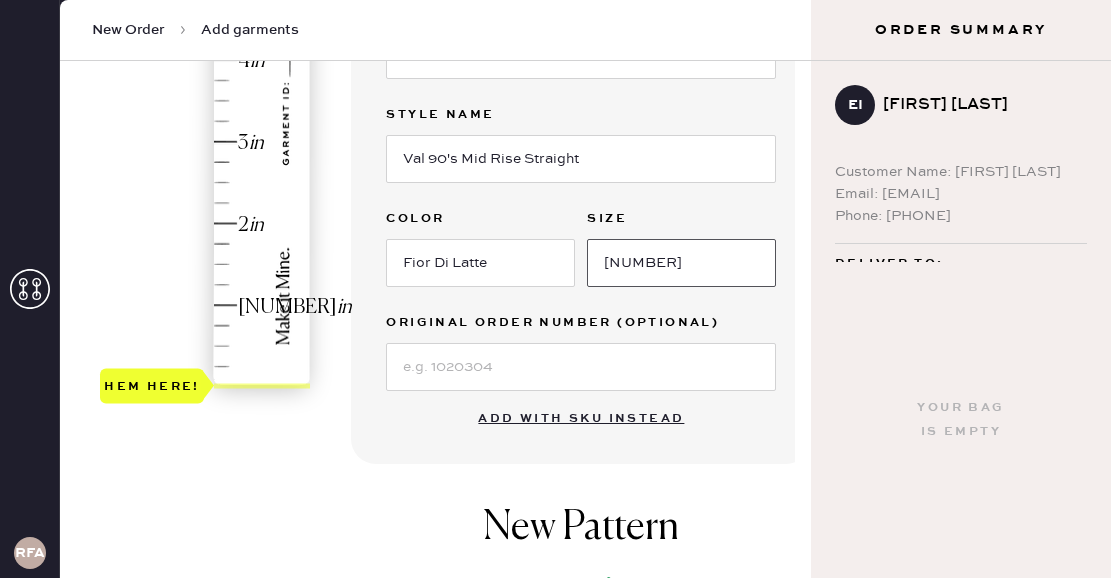scroll, scrollTop: 463, scrollLeft: 0, axis: vertical 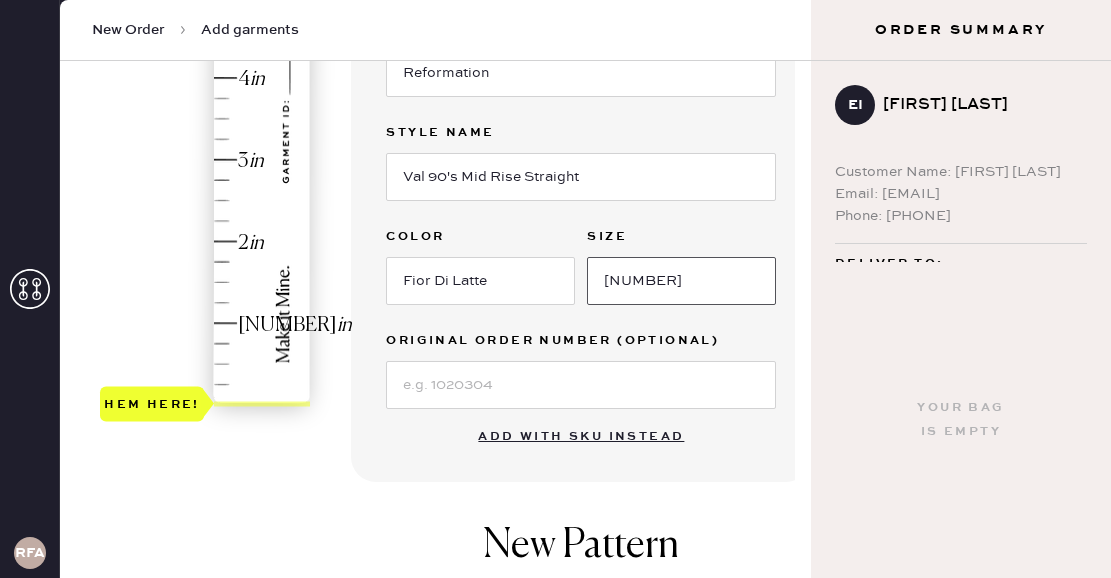 type on "[NUMBER]" 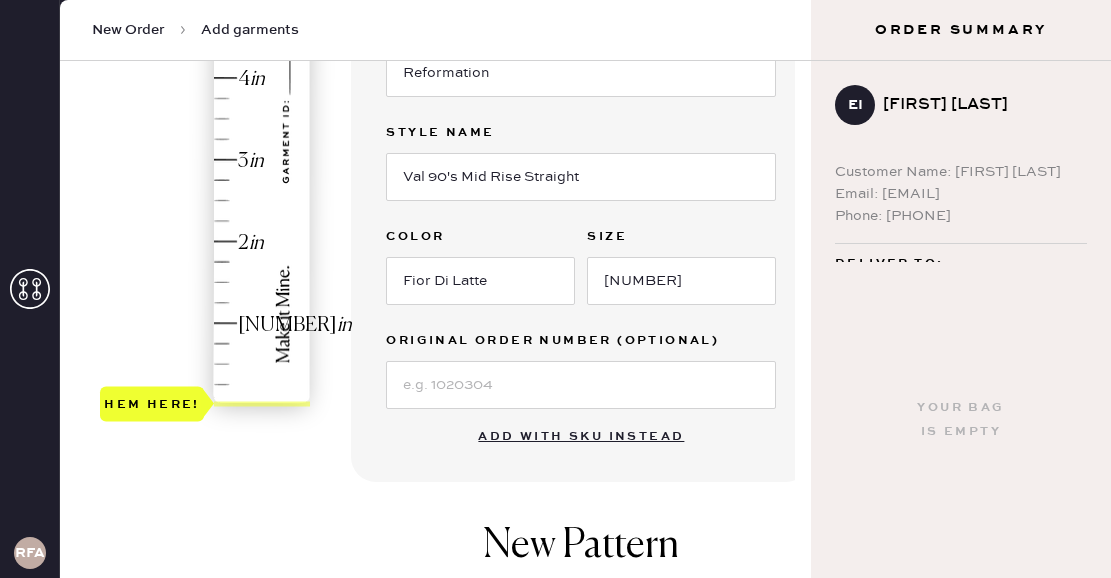 type on "3.5" 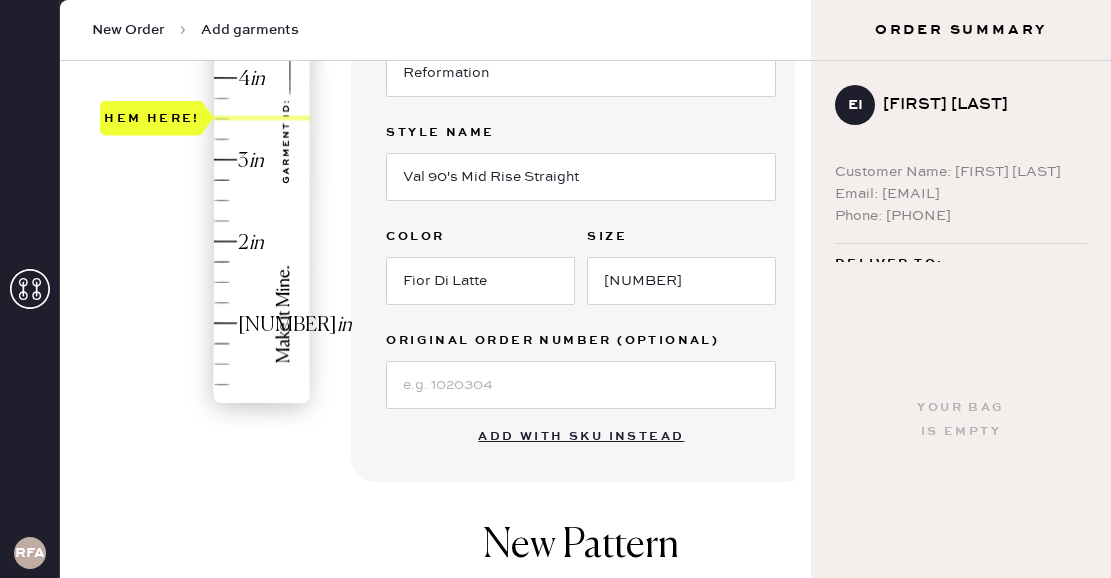 click on "Hem here!" at bounding box center (206, 119) 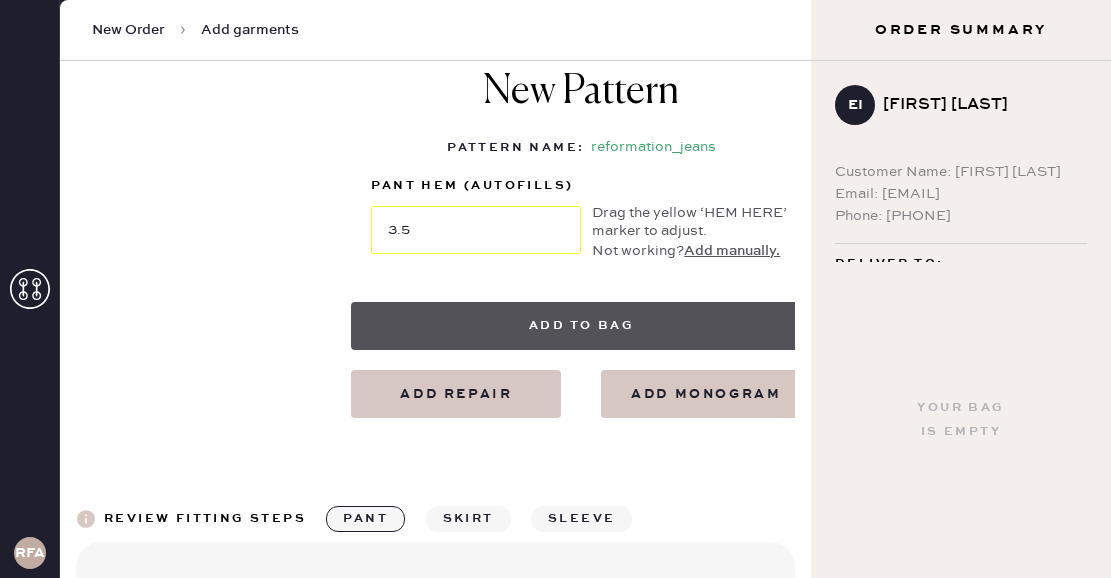 scroll, scrollTop: 916, scrollLeft: 0, axis: vertical 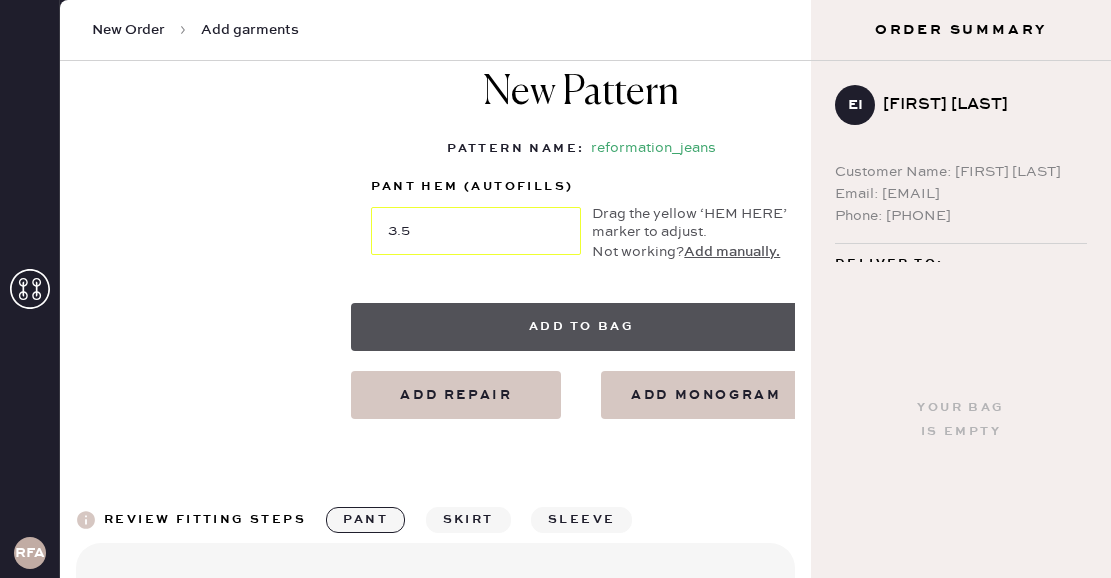 click on "Add to bag" at bounding box center [581, 327] 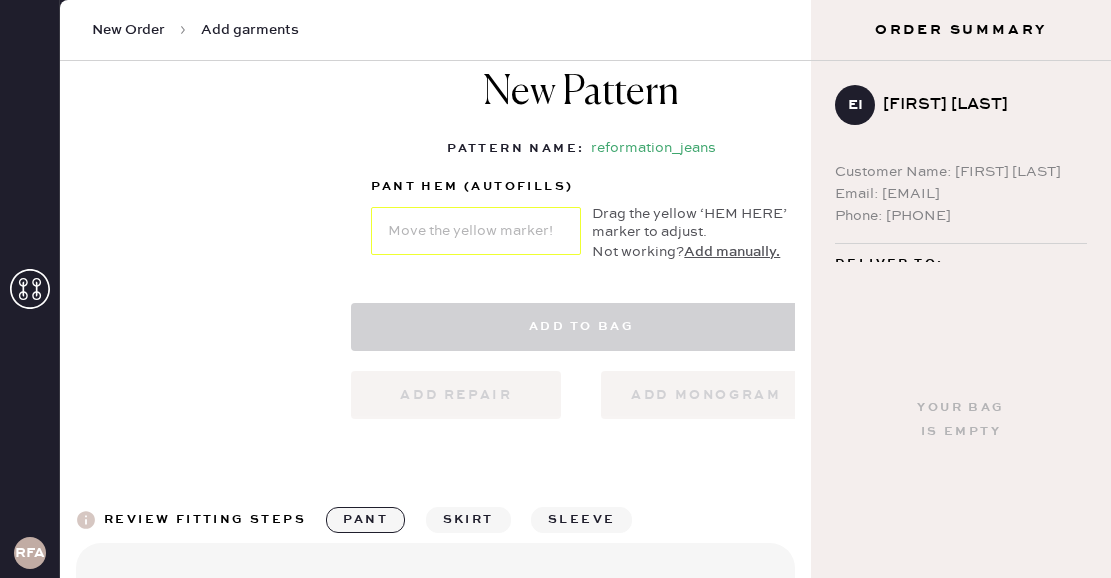 select on "2" 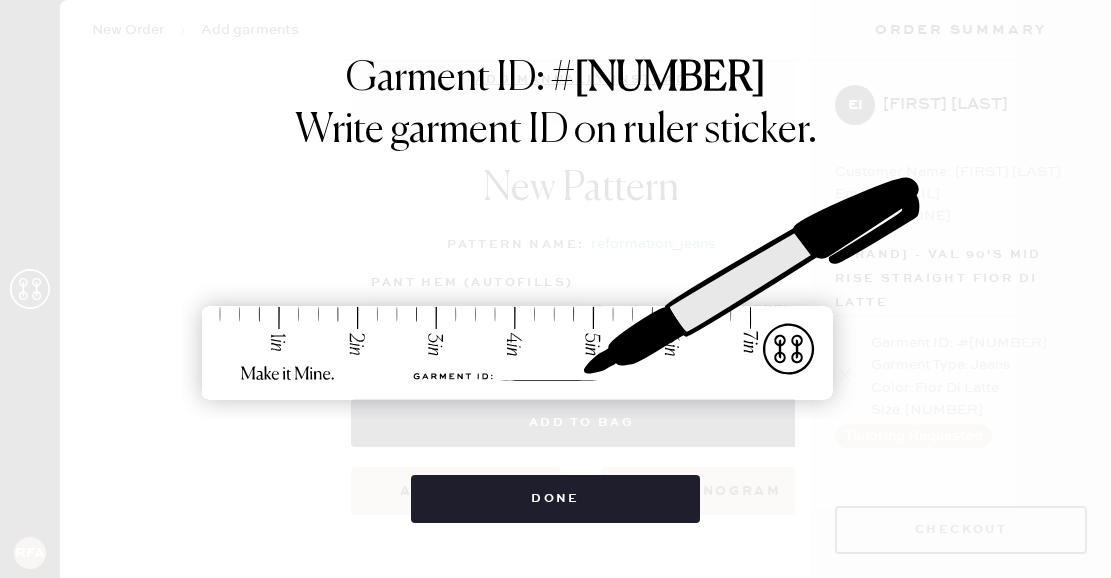 click on "Garment ID: # [NUMBER] Write garment ID on ruler sticker. Done" at bounding box center (555, 289) 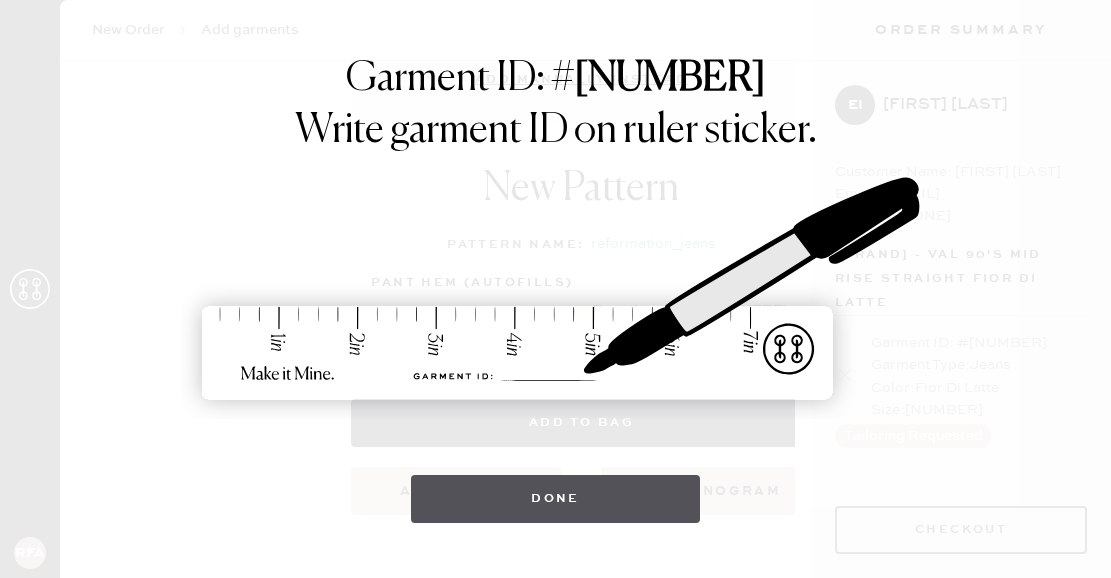 click on "Done" at bounding box center [555, 499] 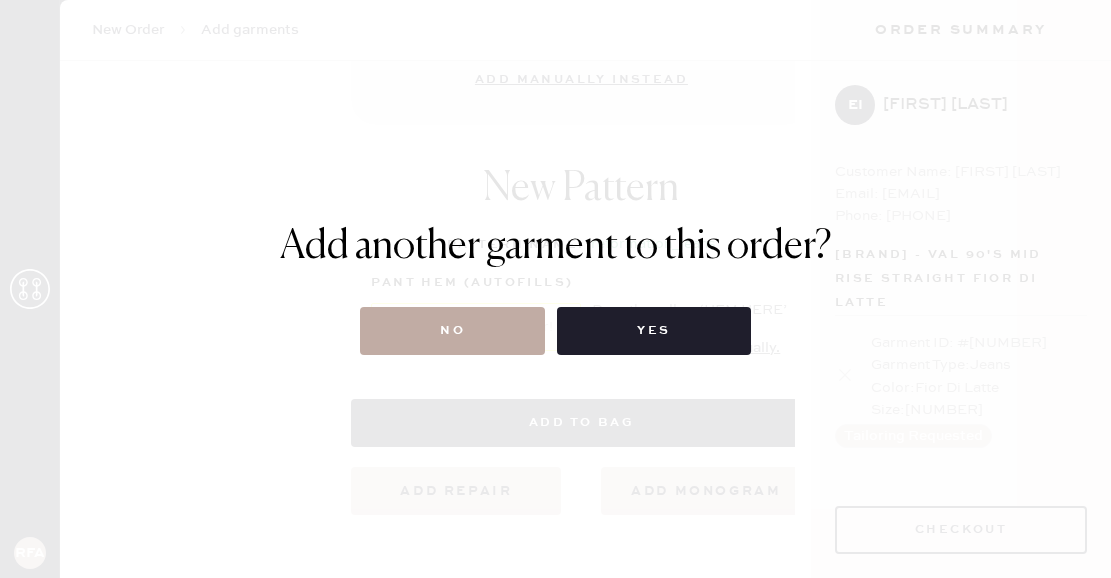 click on "No" at bounding box center (452, 331) 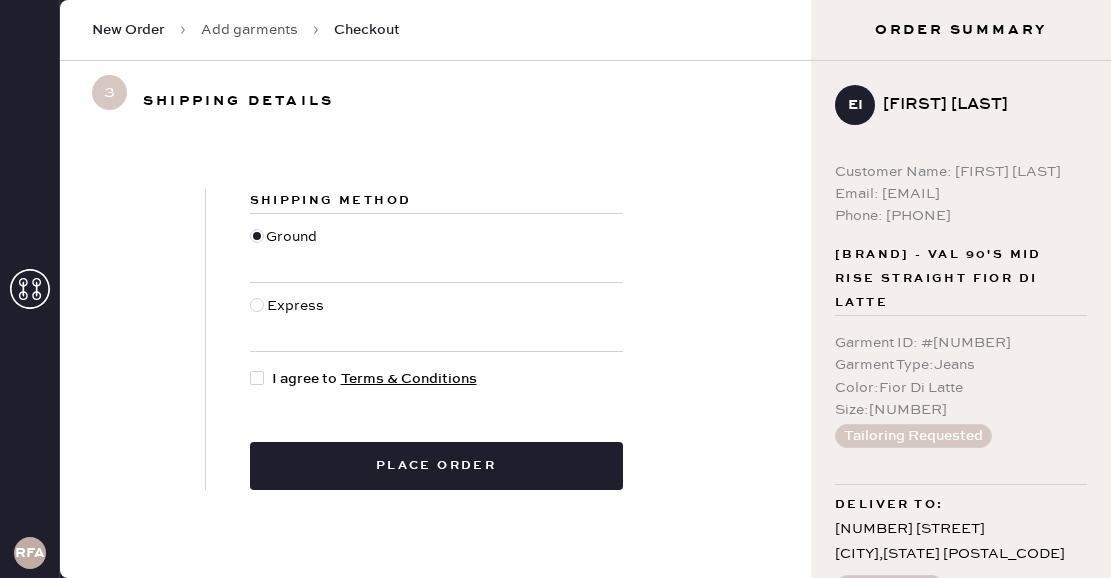 click on "Express" at bounding box center (298, 317) 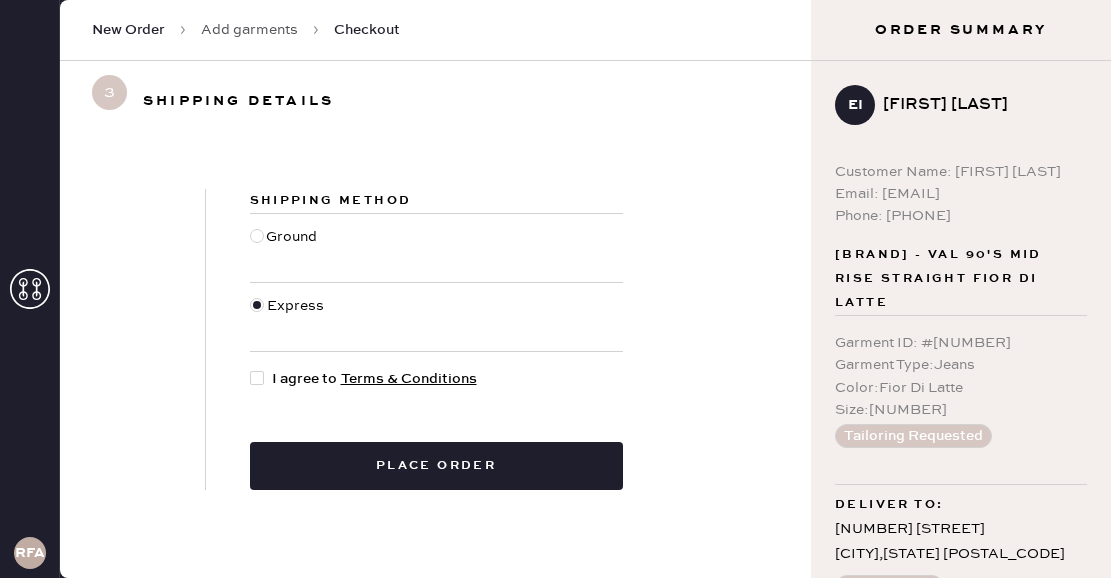 click at bounding box center [261, 379] 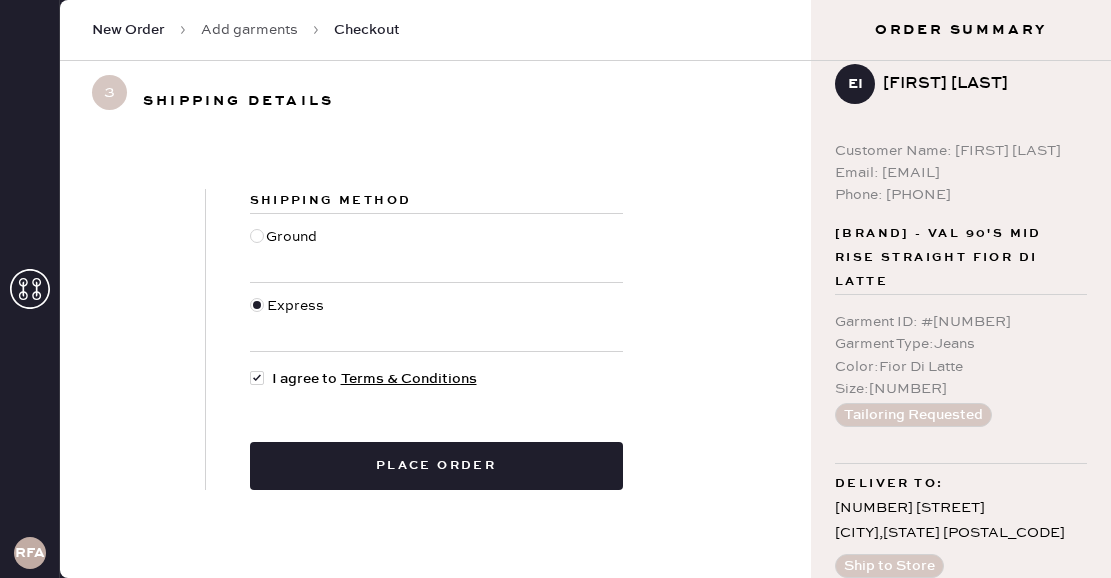 scroll, scrollTop: 45, scrollLeft: 0, axis: vertical 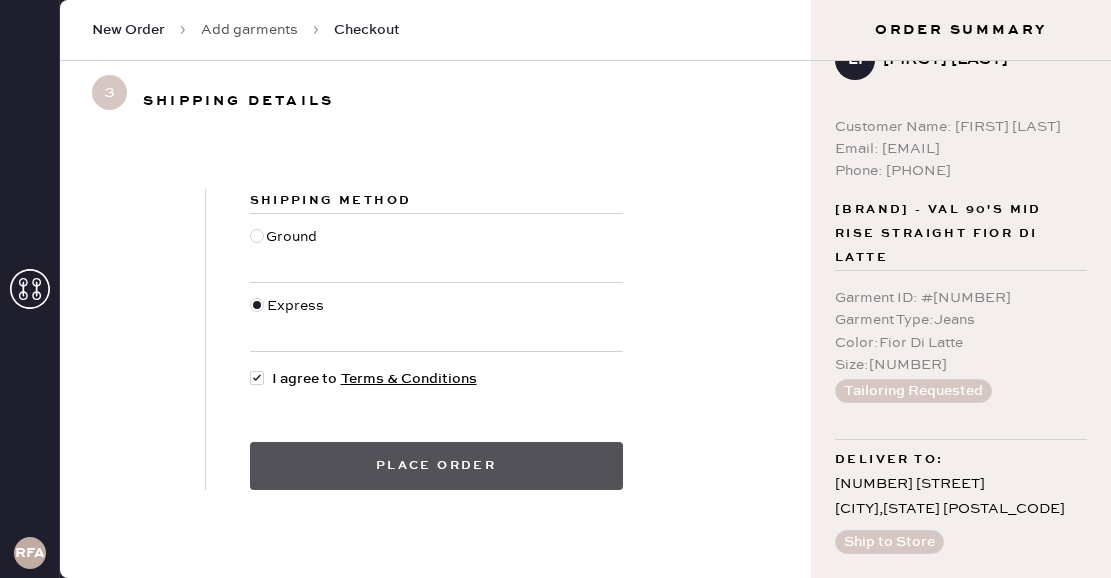 click on "Place order" at bounding box center (436, 466) 